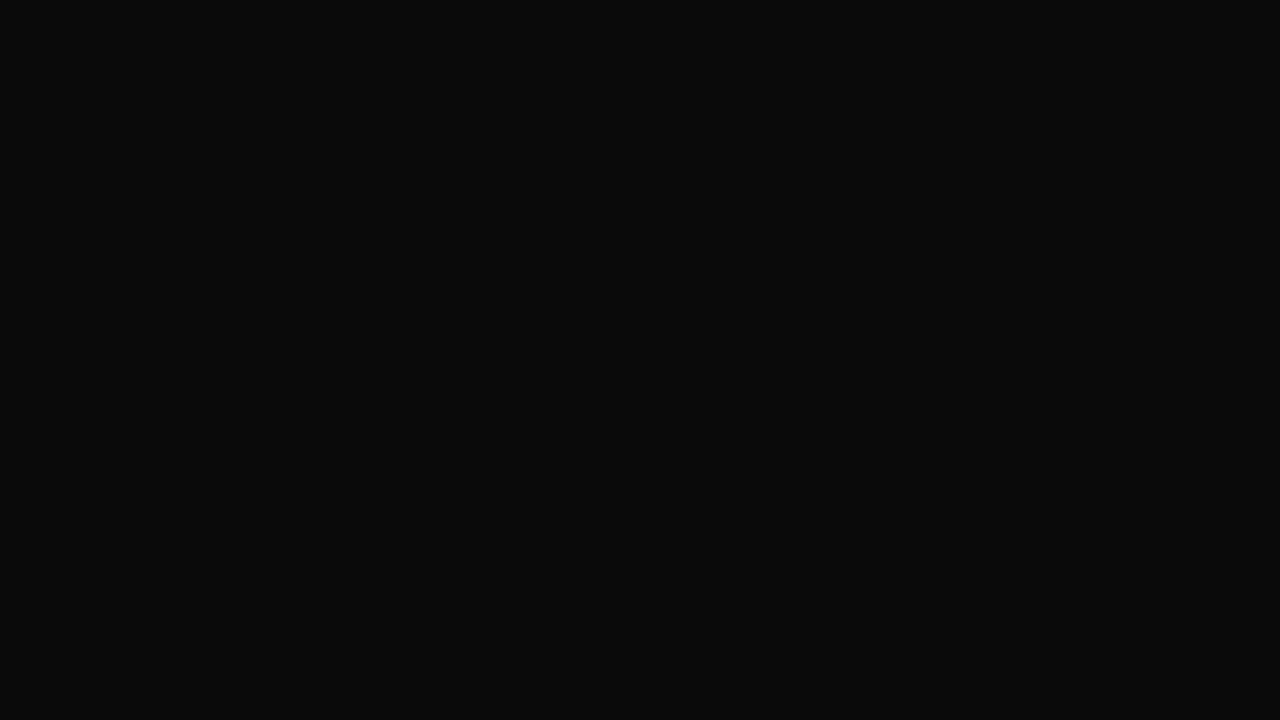 scroll, scrollTop: 0, scrollLeft: 0, axis: both 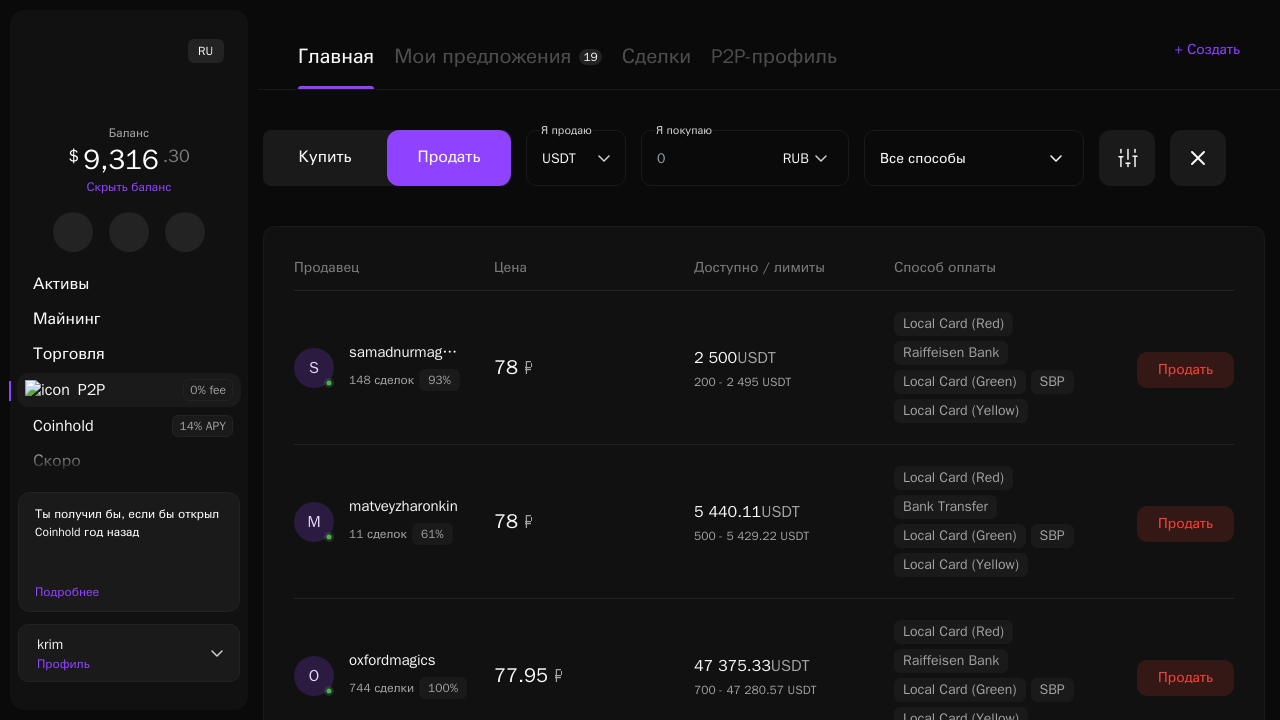 click on "Показать еще" at bounding box center [764, 2228] 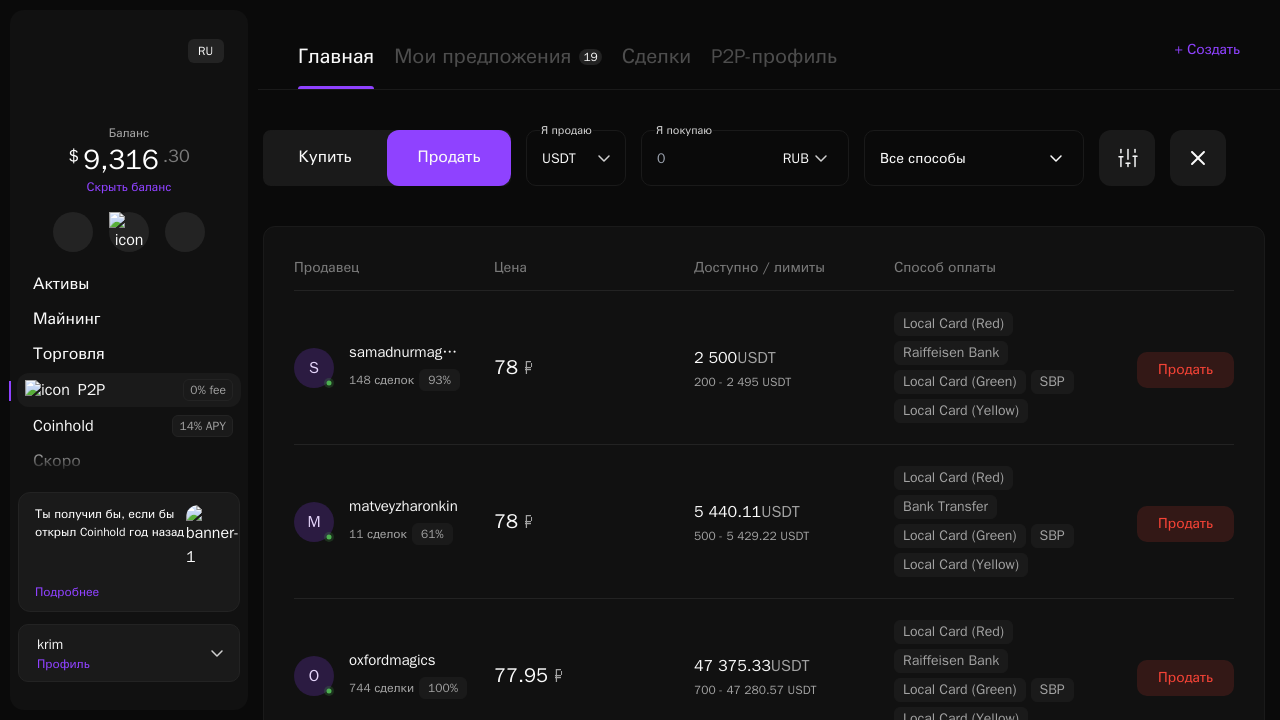 scroll, scrollTop: 1606, scrollLeft: 0, axis: vertical 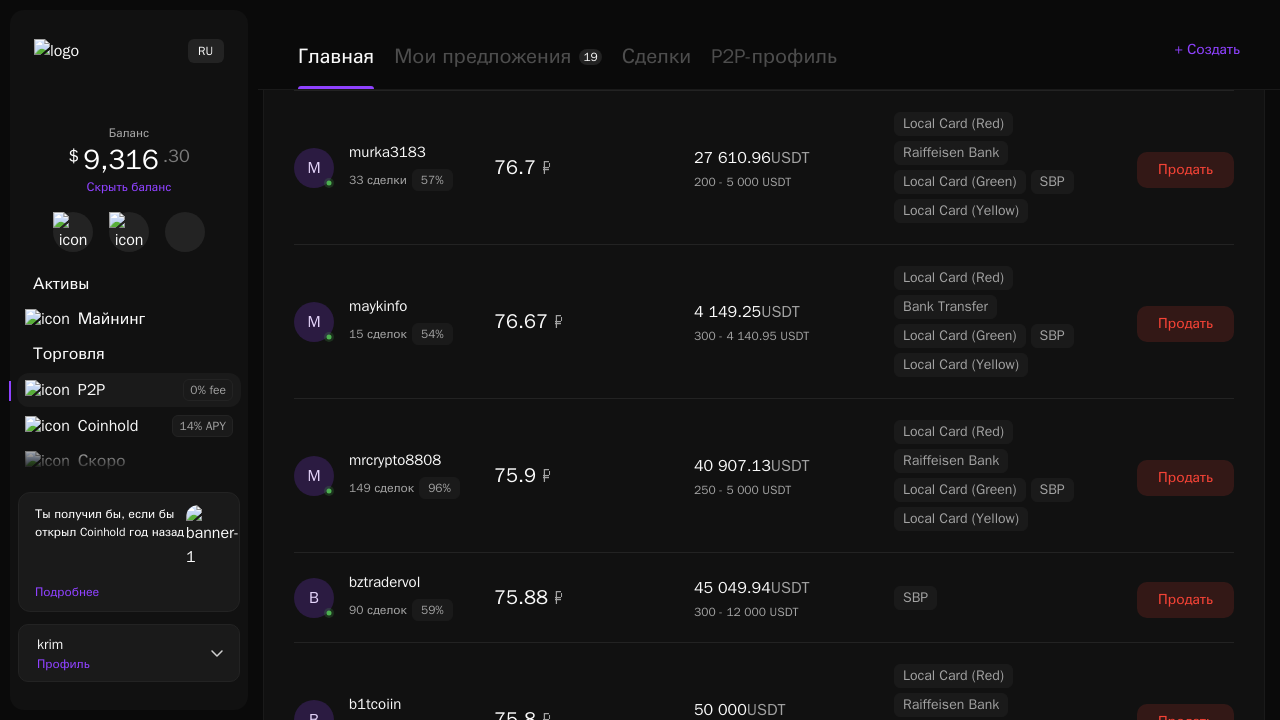 click on "Показать еще" at bounding box center (764, 2554) 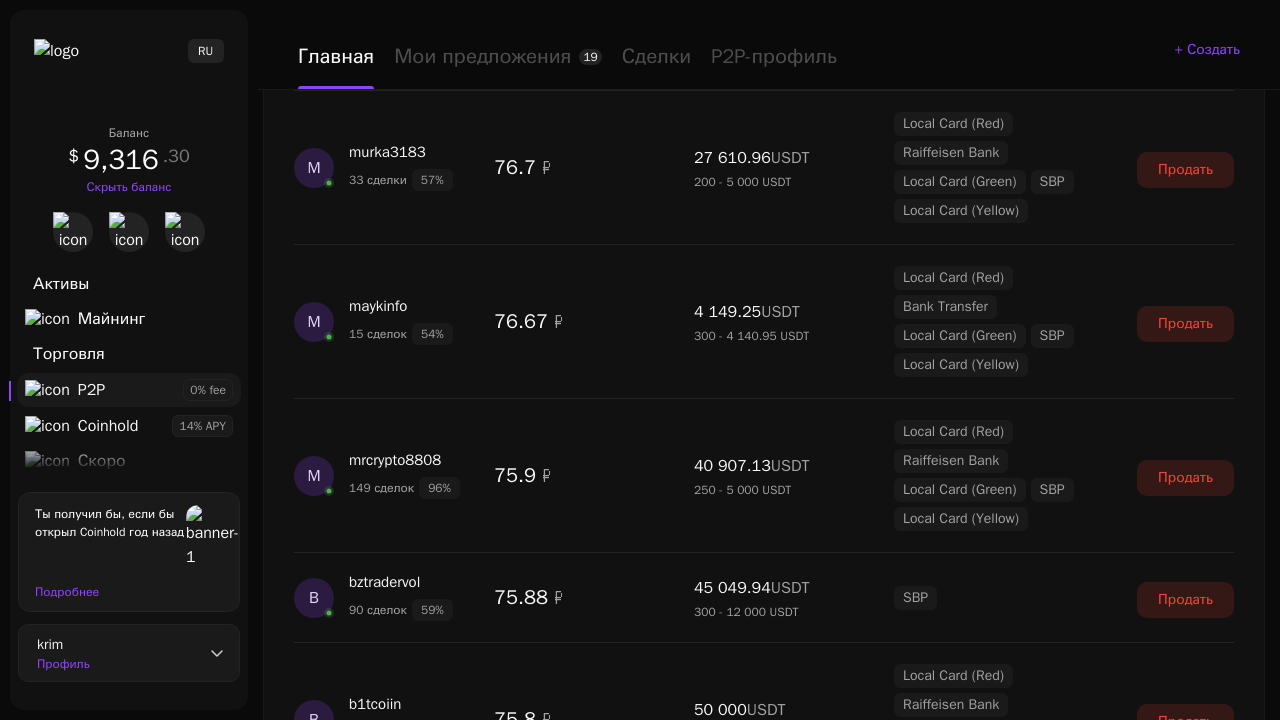 scroll, scrollTop: 3546, scrollLeft: 0, axis: vertical 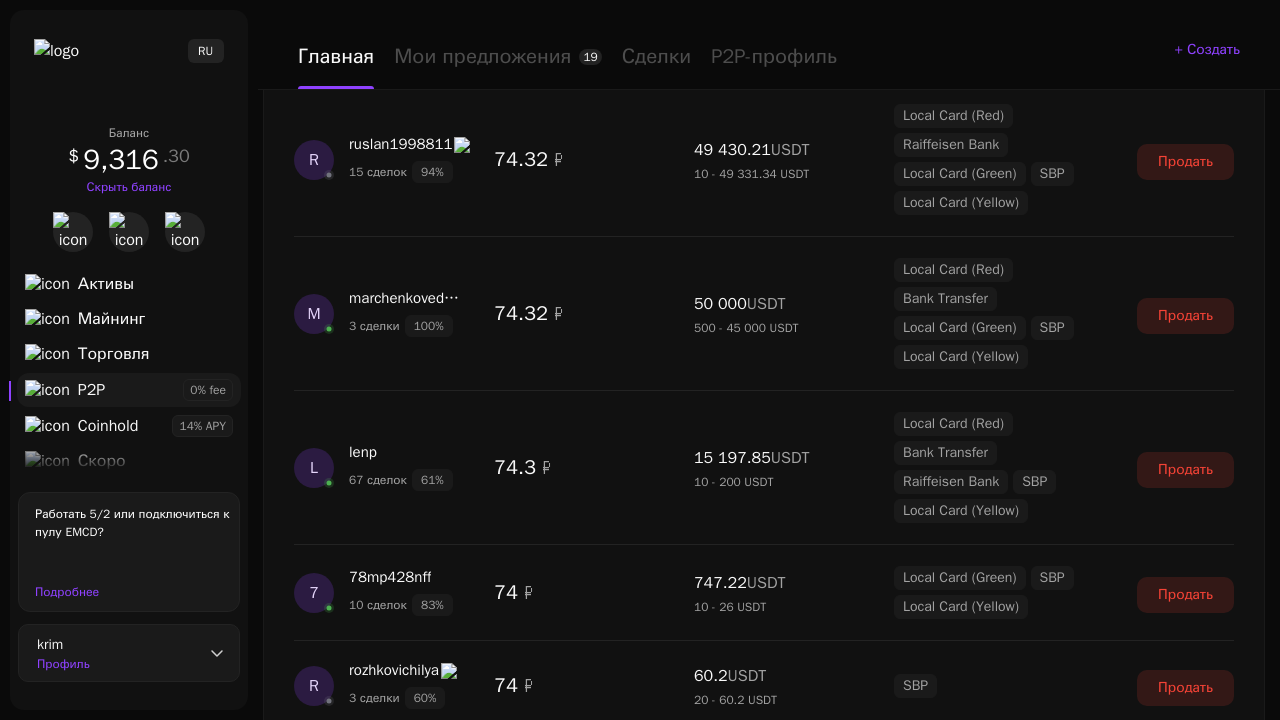 click on "Показать еще" at bounding box center [764, 2314] 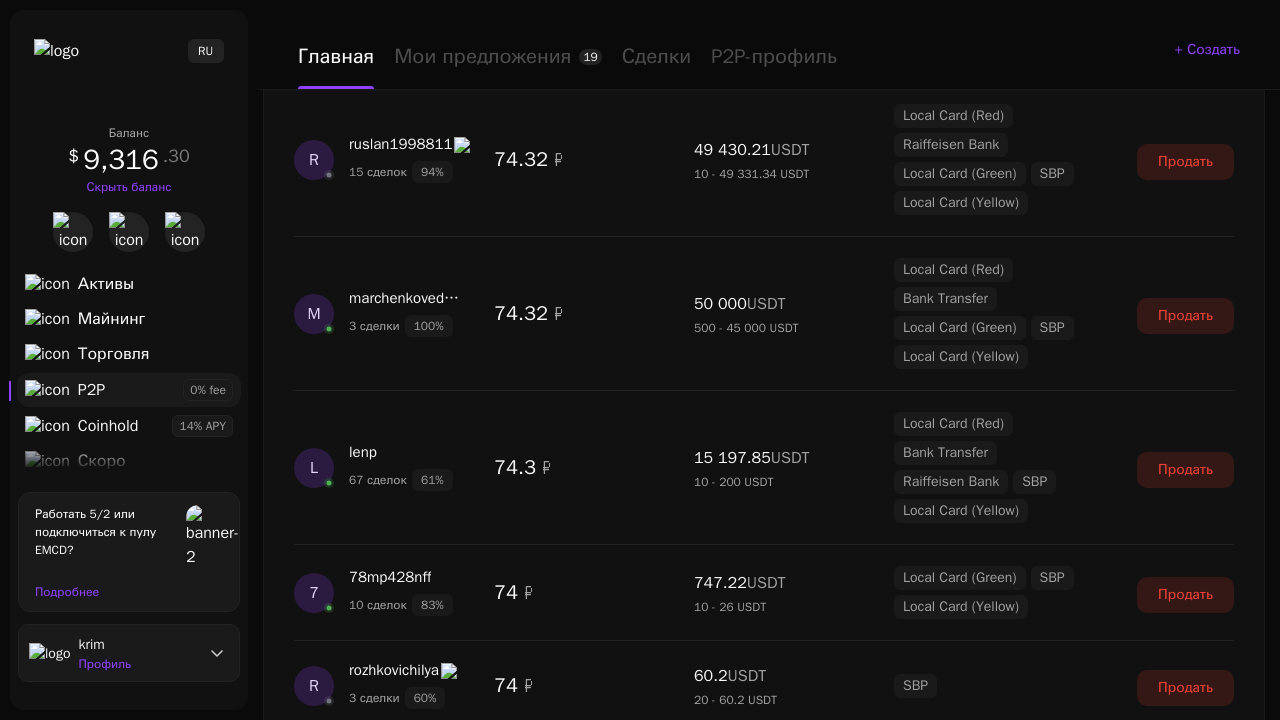scroll, scrollTop: 5254, scrollLeft: 0, axis: vertical 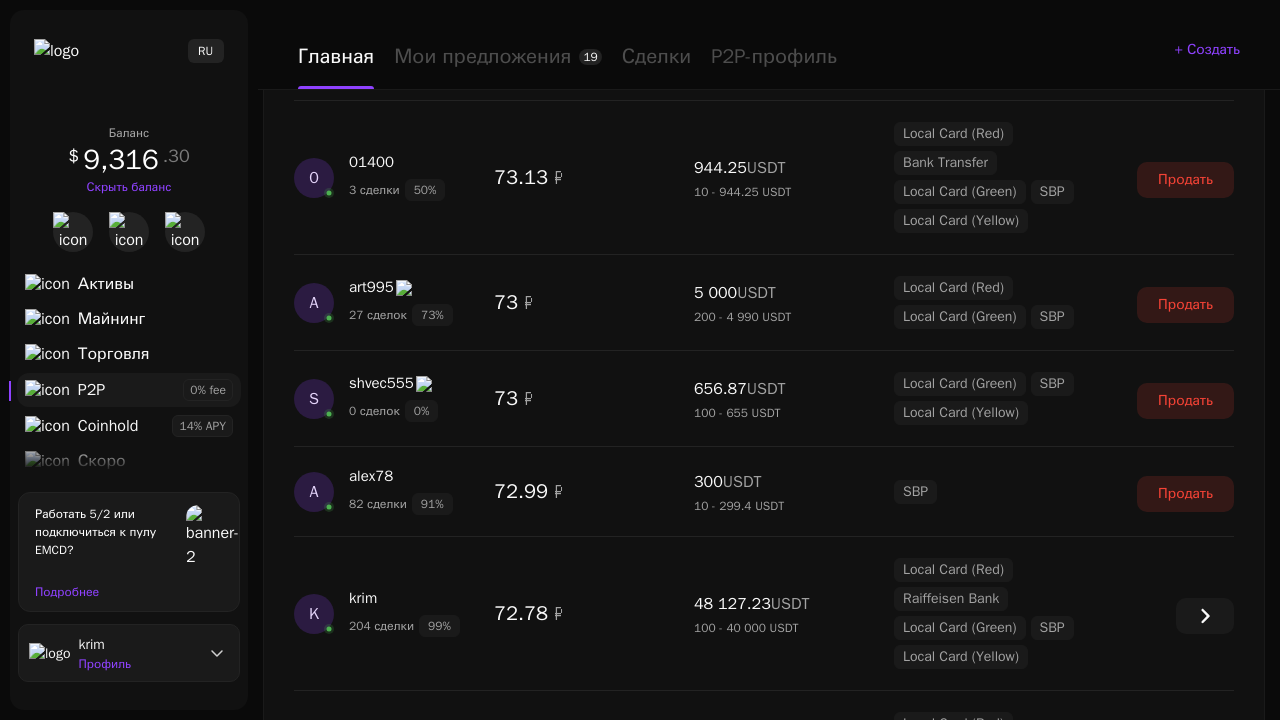 click on "Показать еще" at bounding box center (764, 2852) 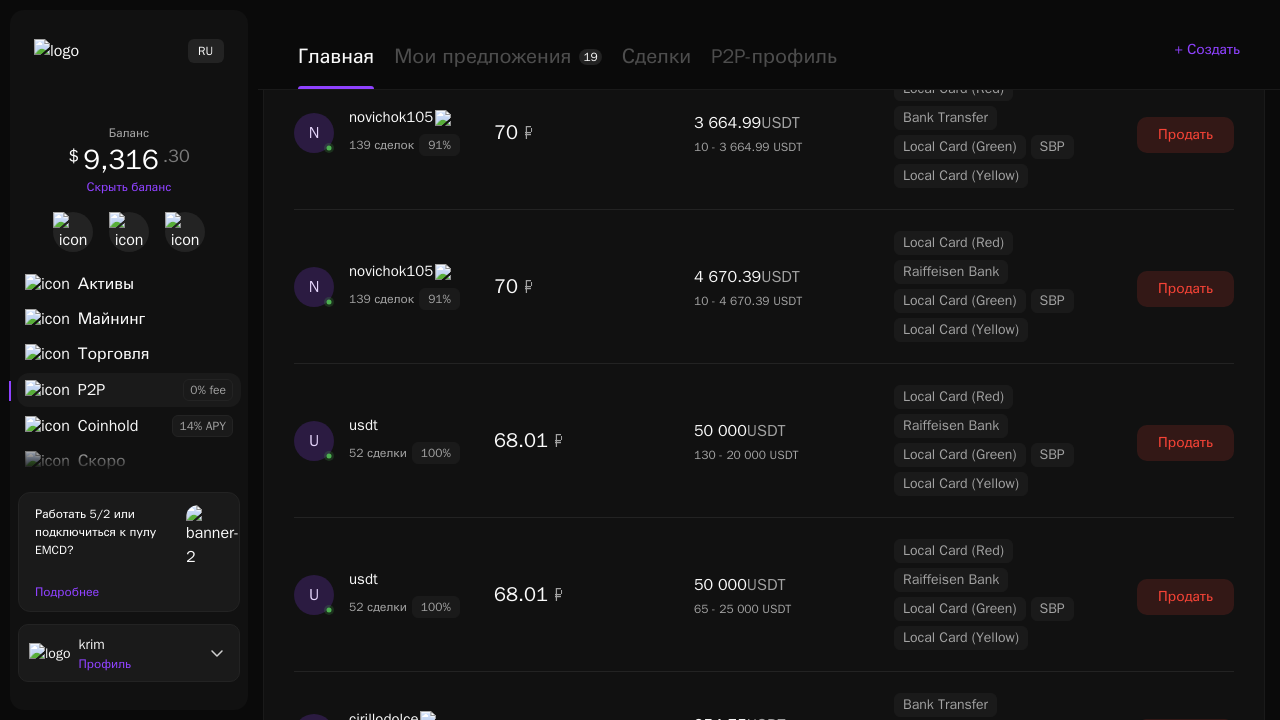 scroll, scrollTop: 7502, scrollLeft: 0, axis: vertical 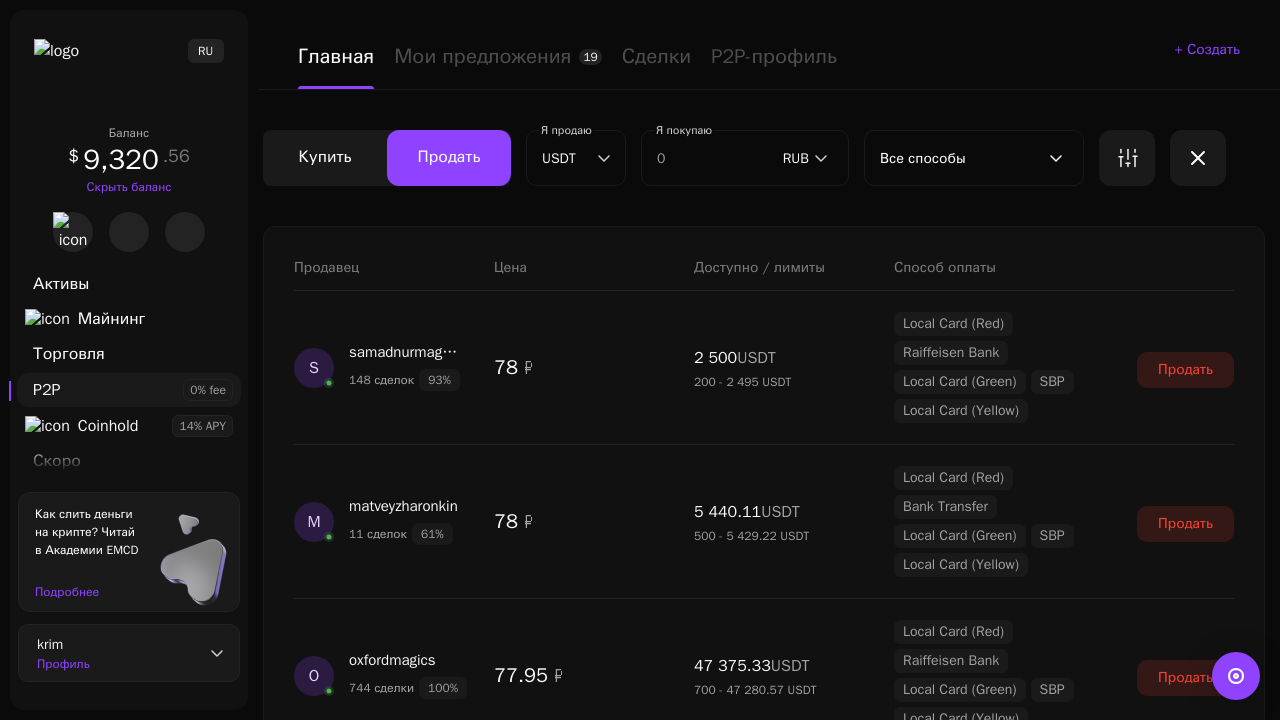 click on "Показать еще" at bounding box center [764, 2228] 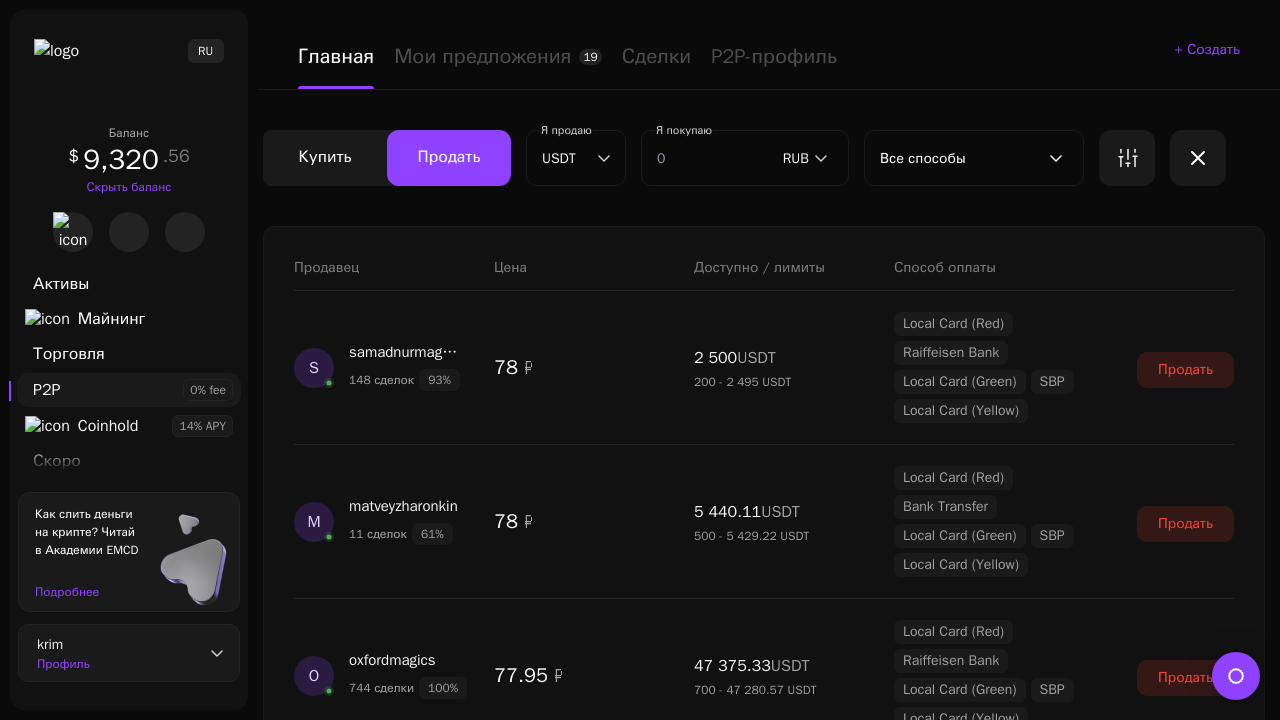 scroll, scrollTop: 1606, scrollLeft: 0, axis: vertical 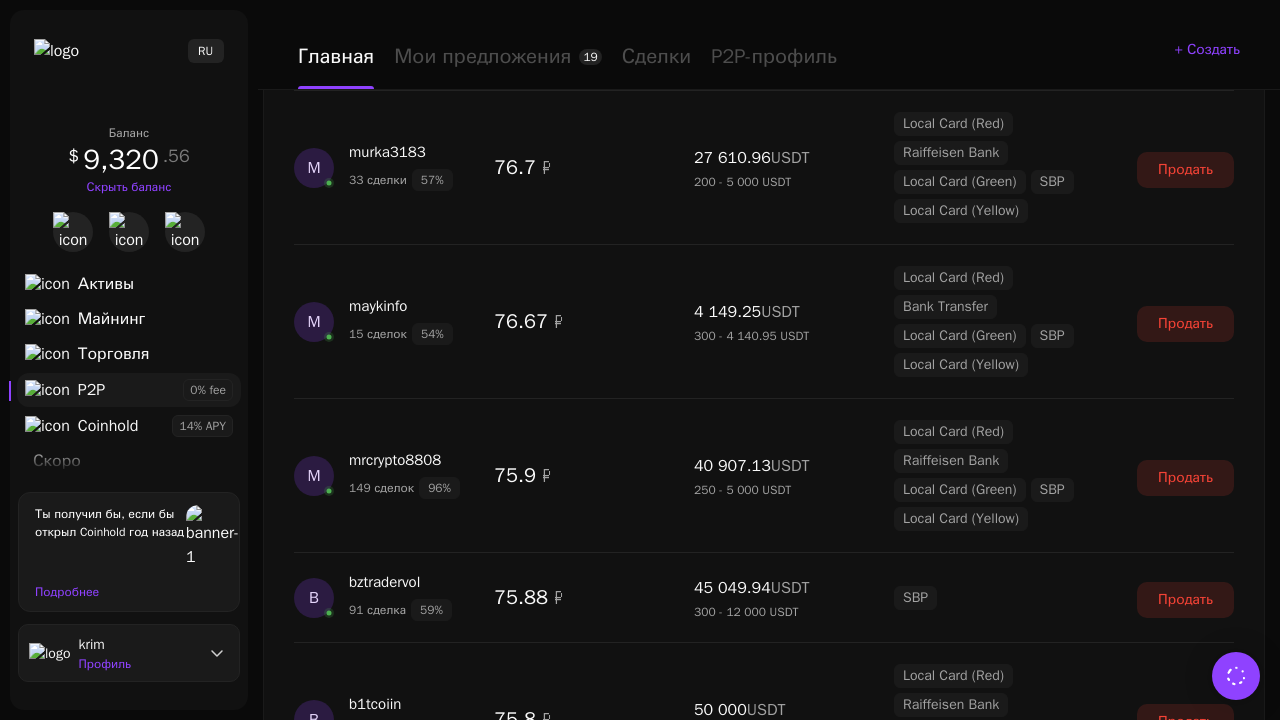 click on "Показать еще" at bounding box center (764, 2490) 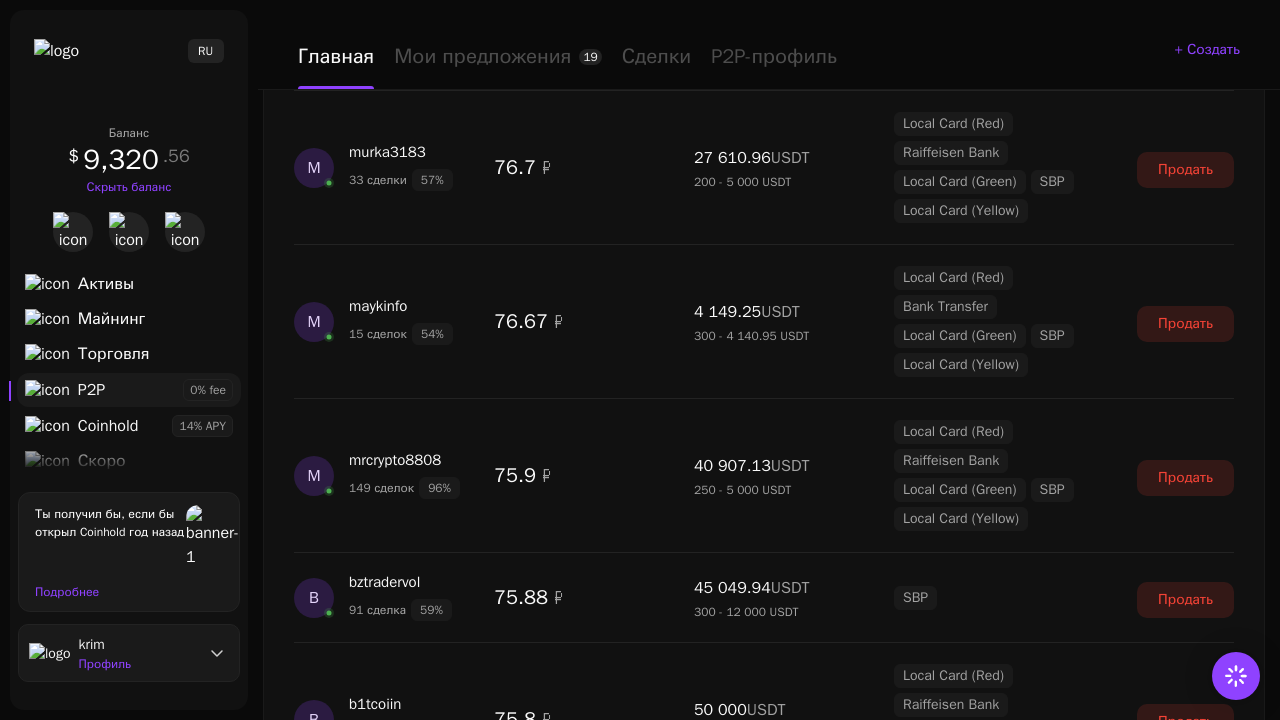 scroll, scrollTop: 3484, scrollLeft: 0, axis: vertical 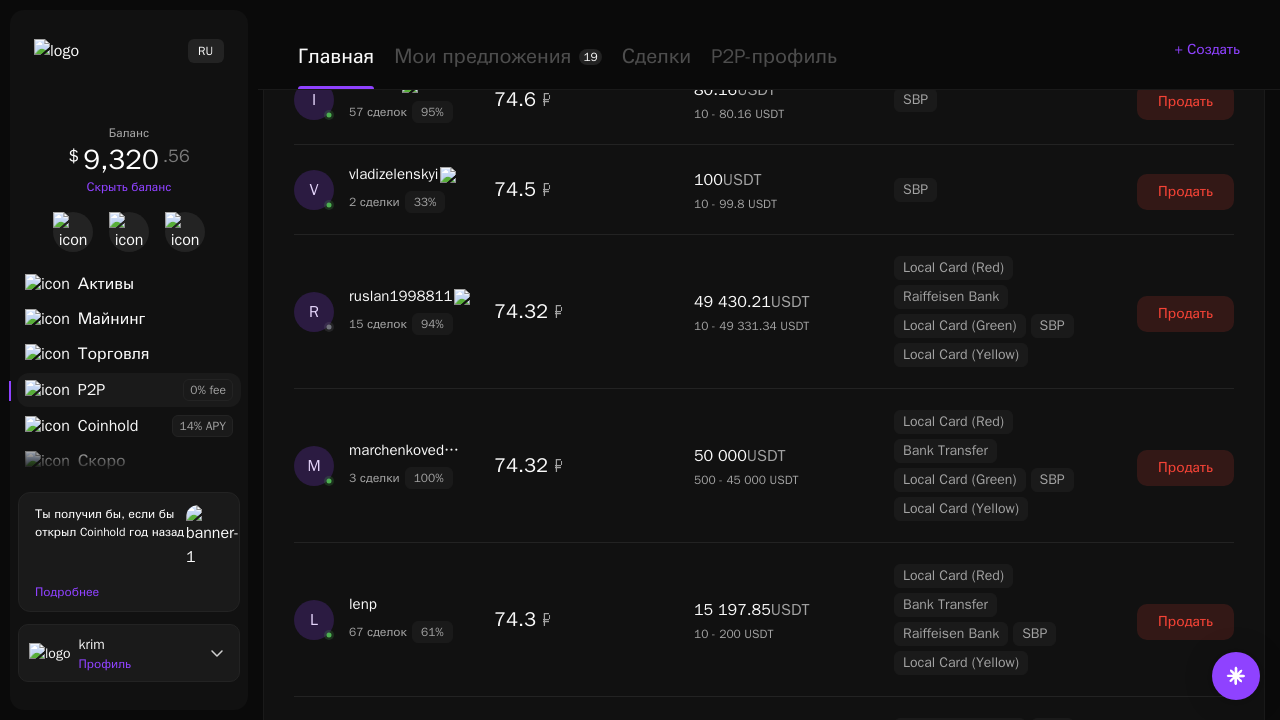 click on "Показать еще" at bounding box center (764, 2376) 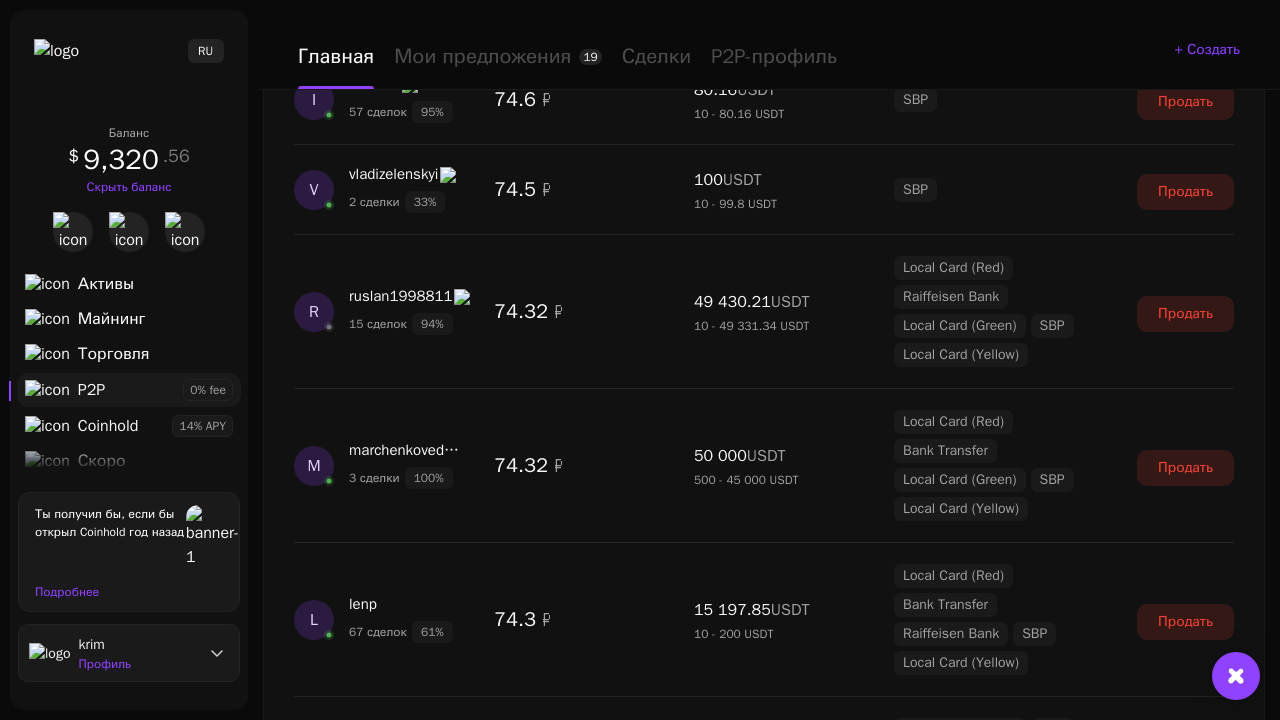 scroll, scrollTop: 5256, scrollLeft: 0, axis: vertical 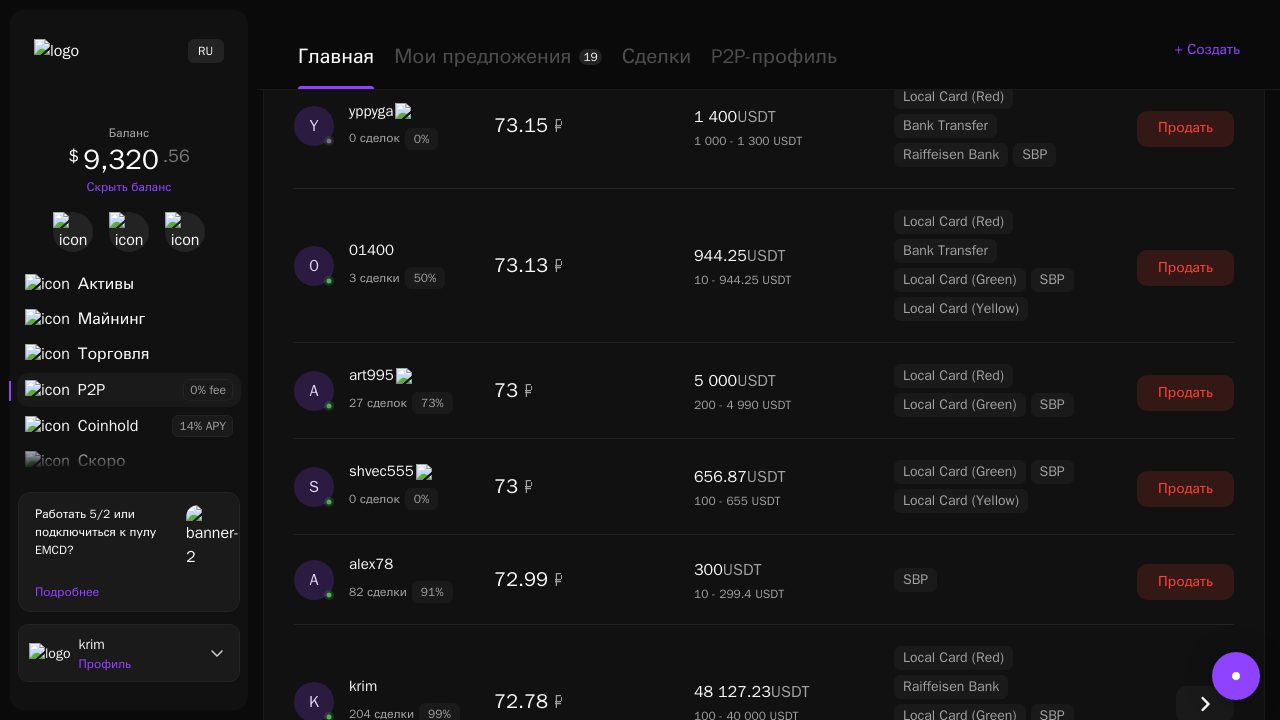click on "Показать еще" at bounding box center (764, 2786) 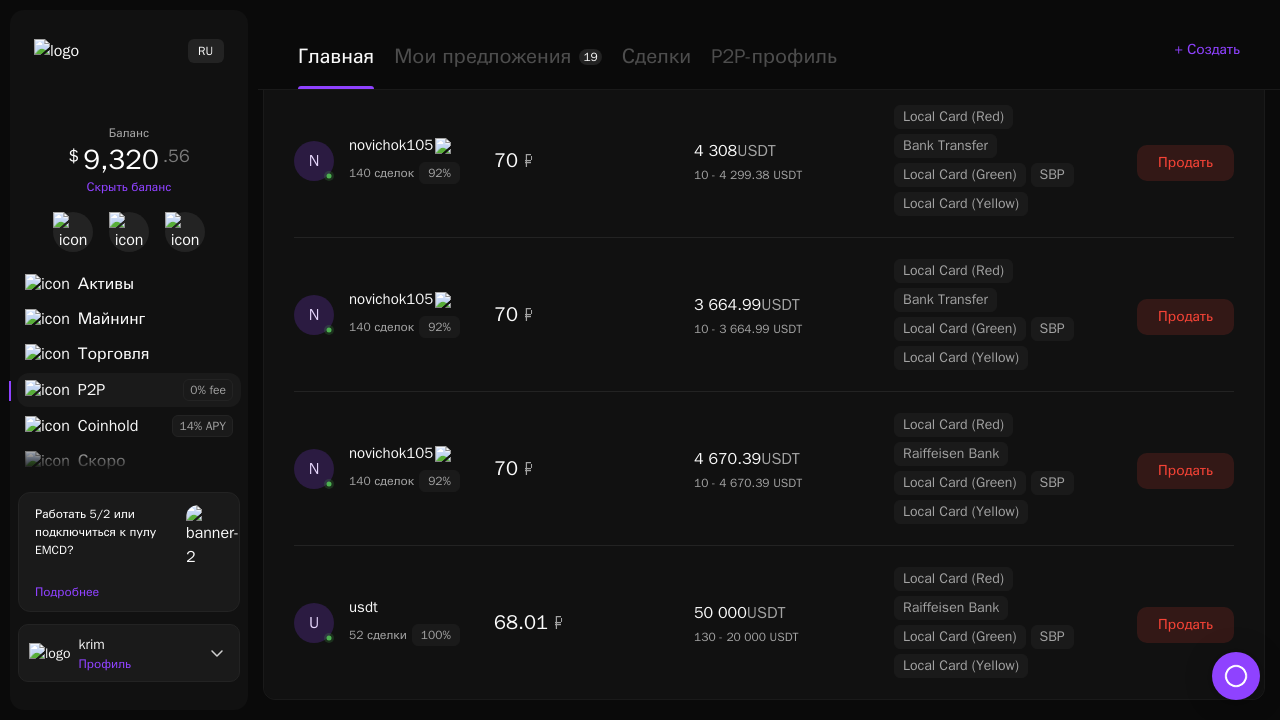 scroll, scrollTop: 7440, scrollLeft: 0, axis: vertical 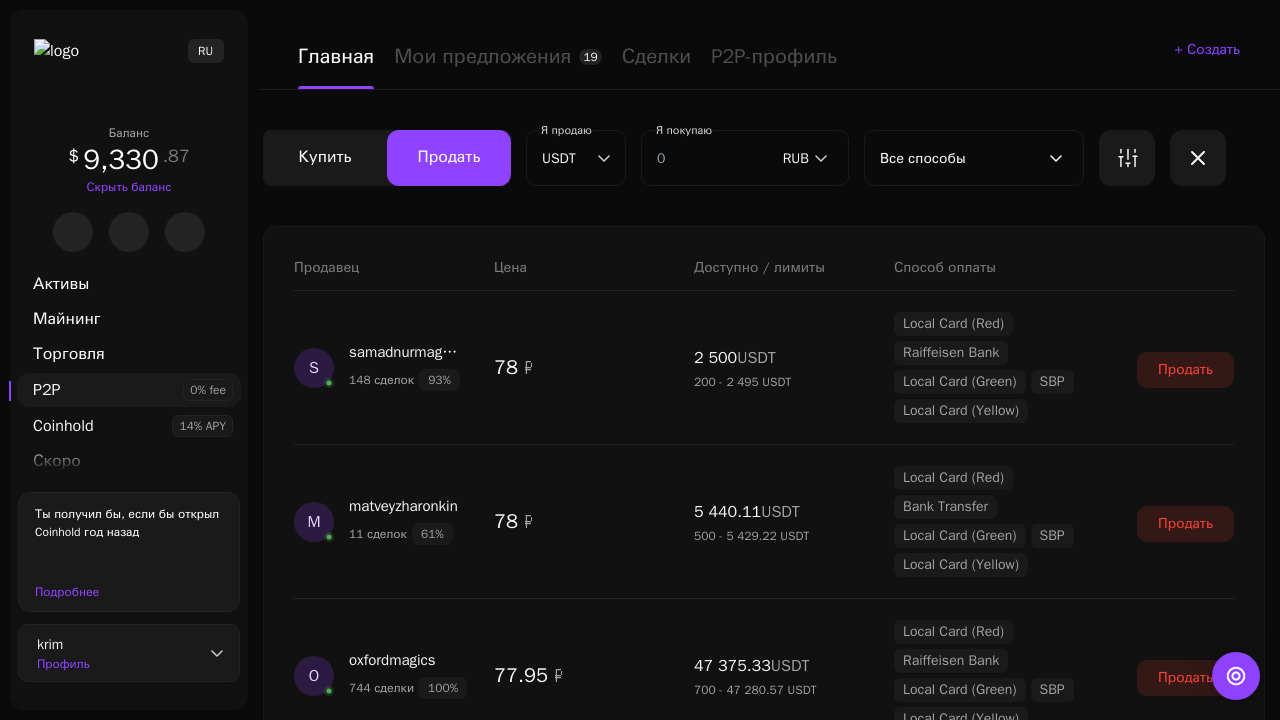 click on "Показать еще" at bounding box center (764, 2164) 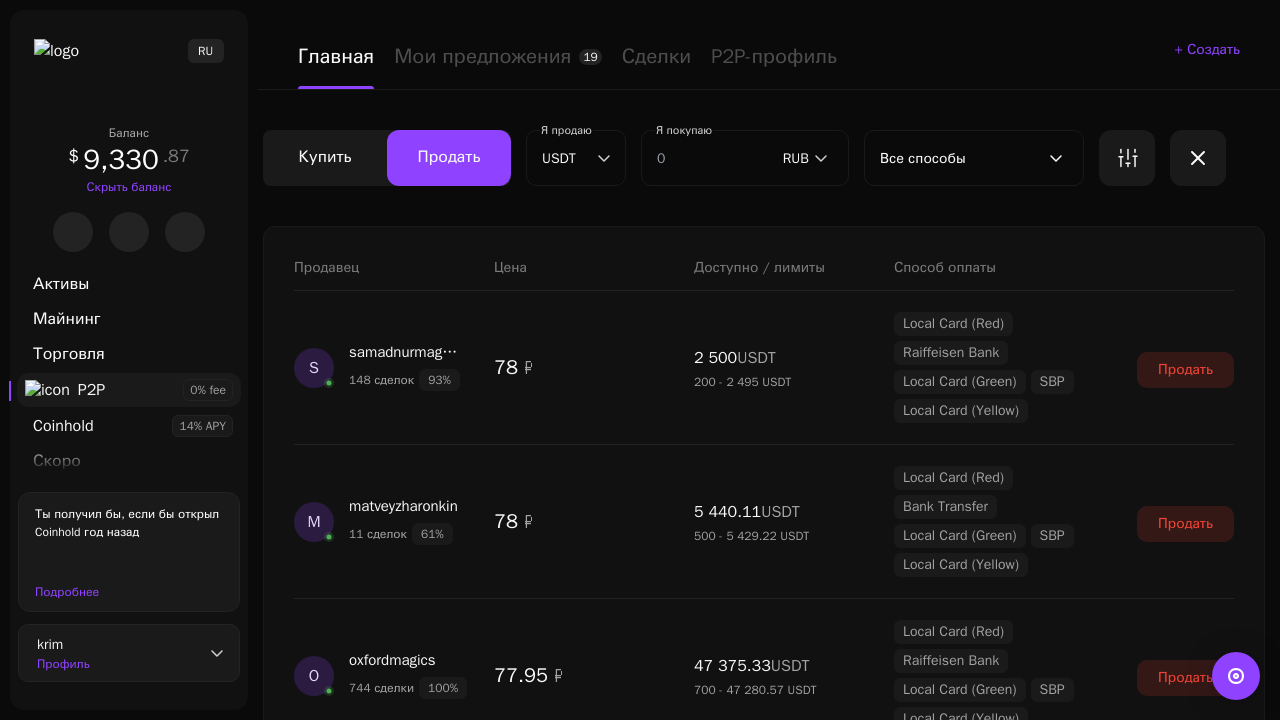scroll, scrollTop: 1542, scrollLeft: 0, axis: vertical 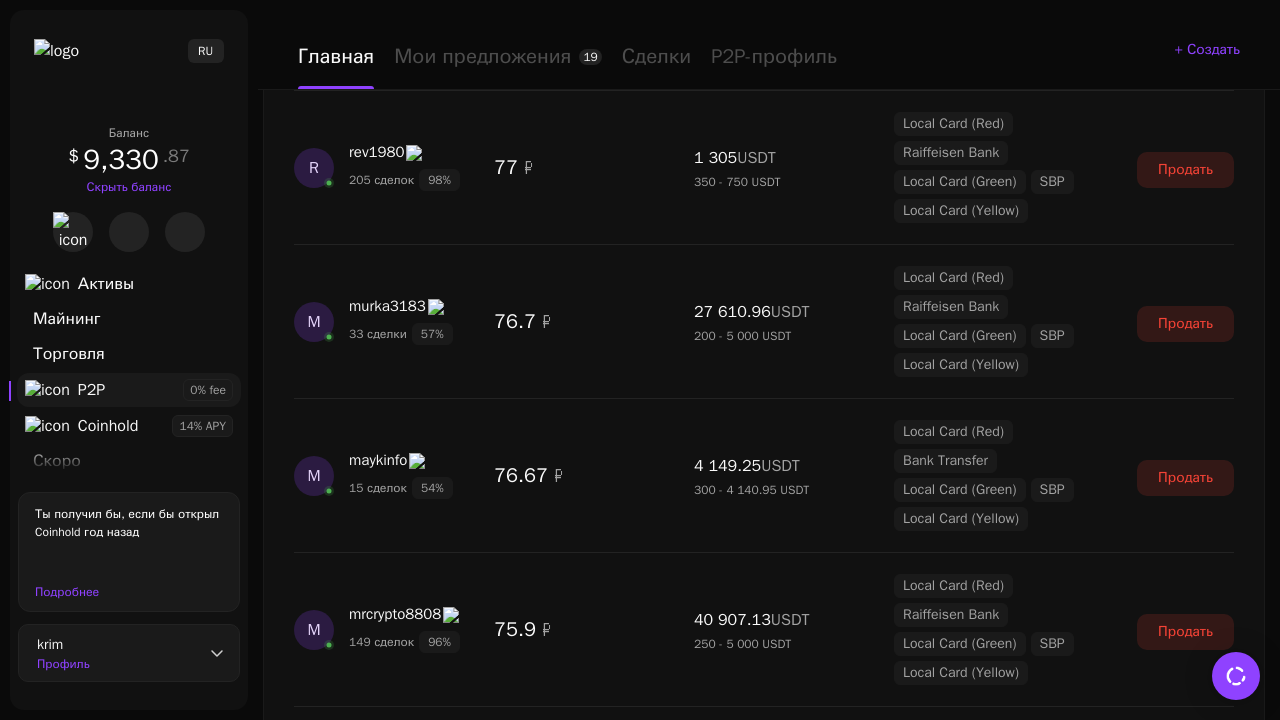 click on "Показать еще" at bounding box center [764, 2490] 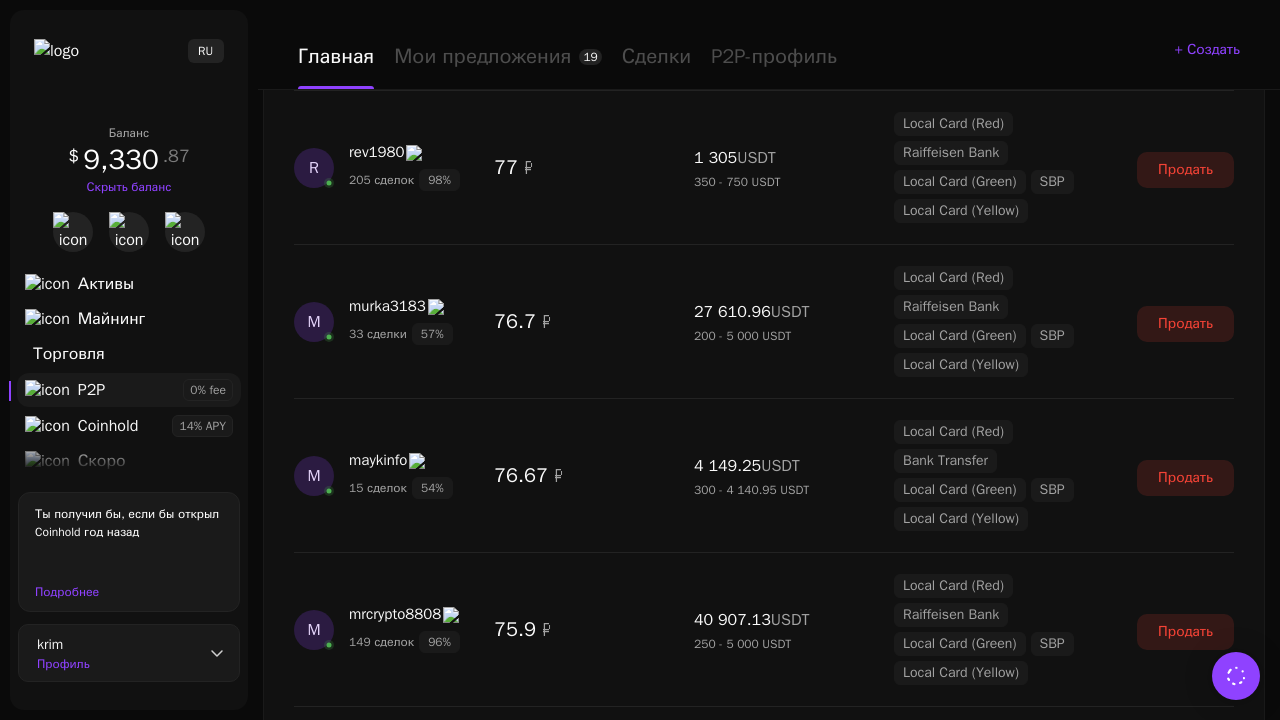 scroll, scrollTop: 3420, scrollLeft: 0, axis: vertical 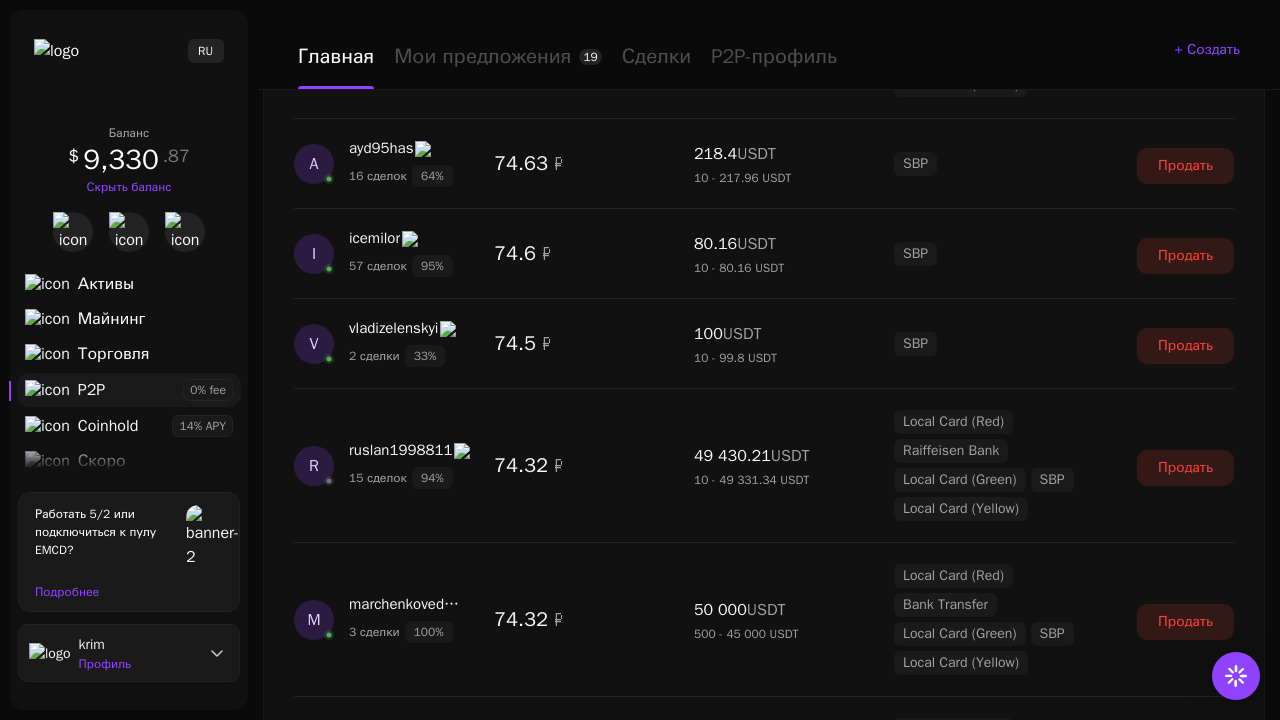 click on "Показать еще" at bounding box center (764, 2434) 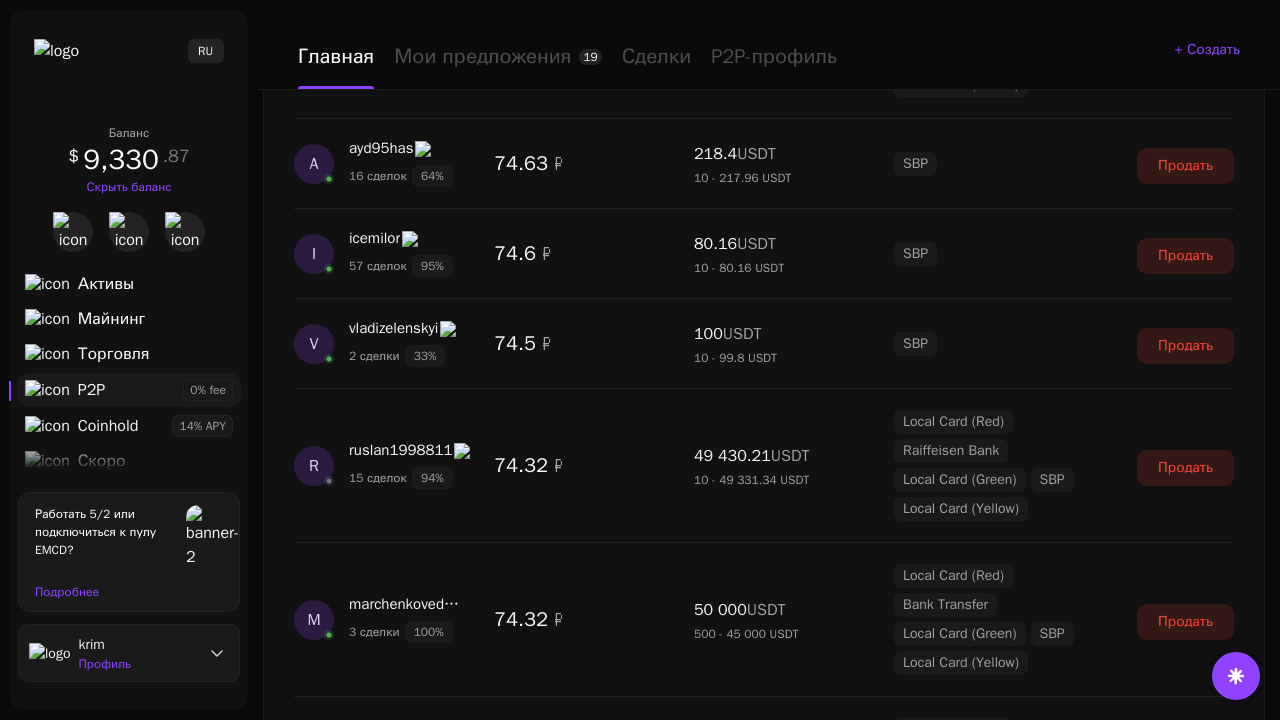scroll, scrollTop: 5250, scrollLeft: 0, axis: vertical 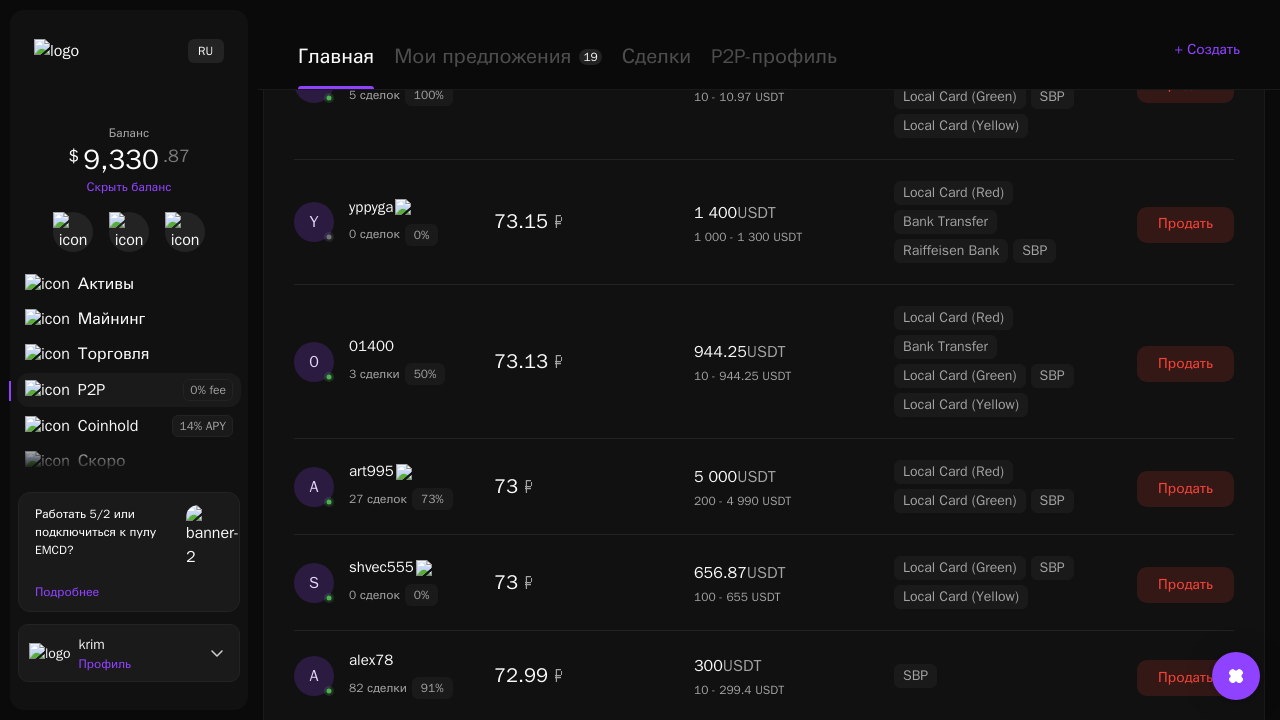 click on "Показать еще" at bounding box center [764, 2728] 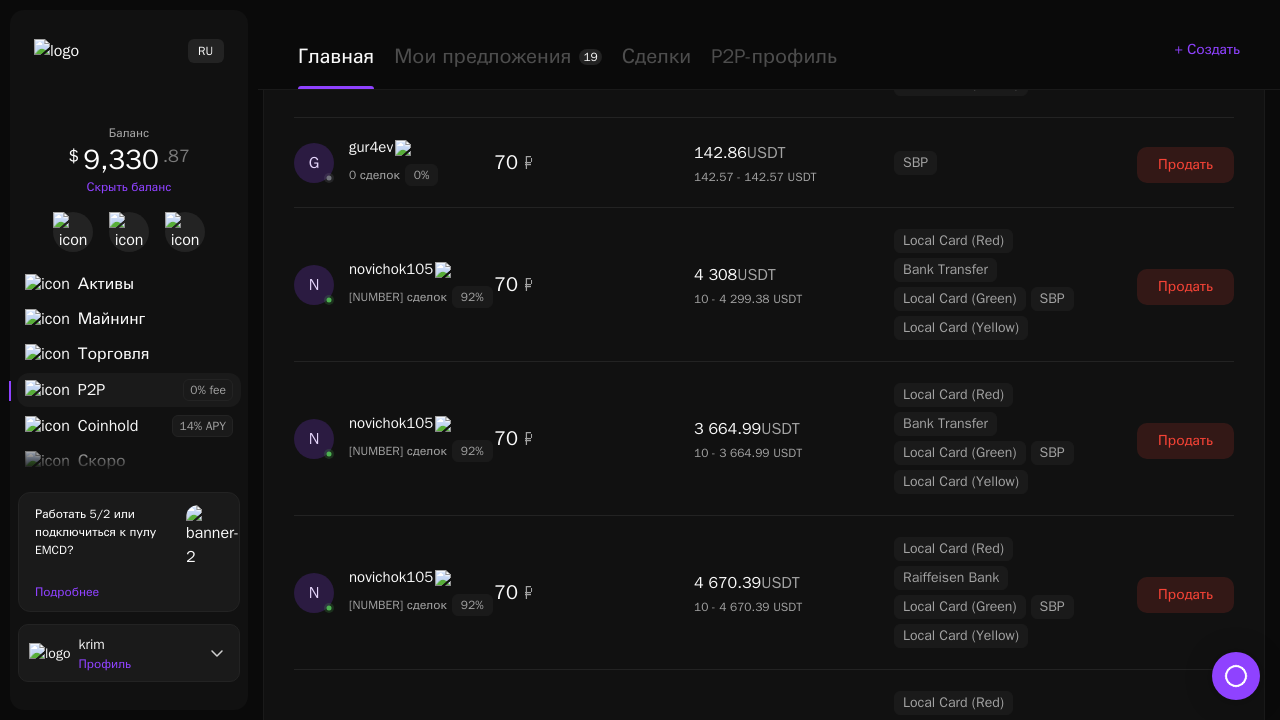 scroll, scrollTop: 7376, scrollLeft: 0, axis: vertical 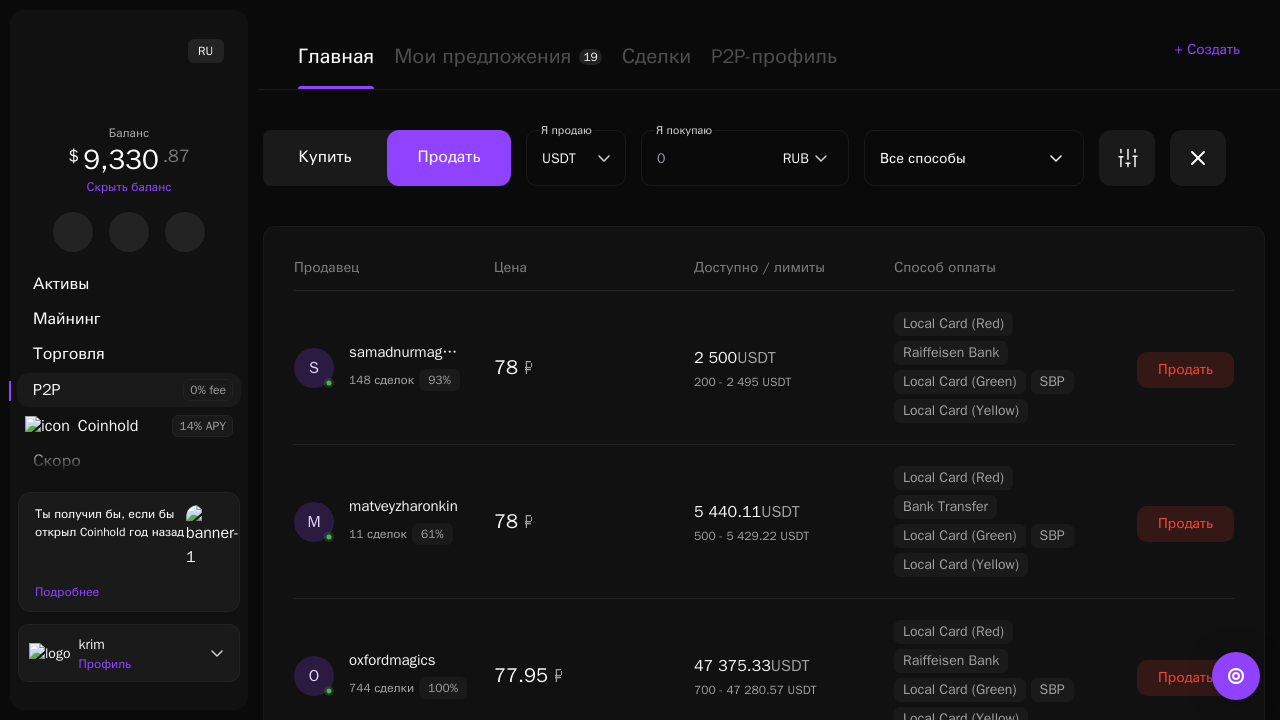 click on "Показать еще" at bounding box center [764, 2164] 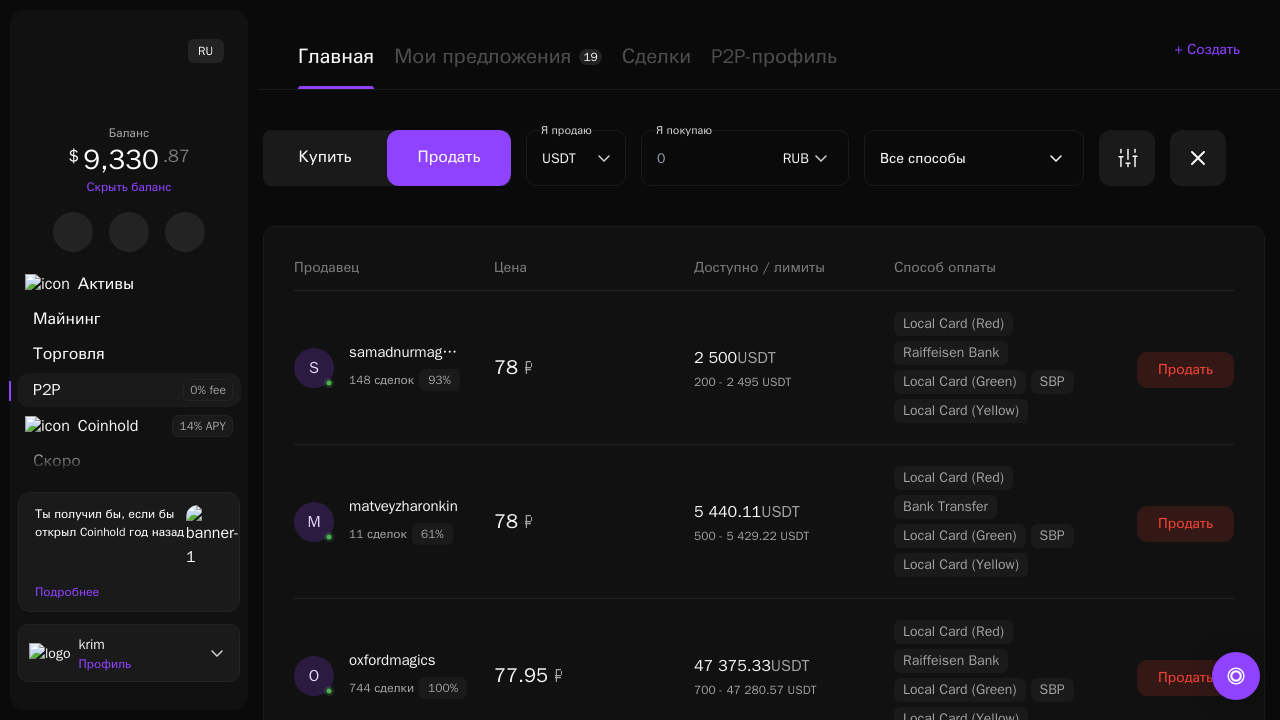 scroll, scrollTop: 1542, scrollLeft: 0, axis: vertical 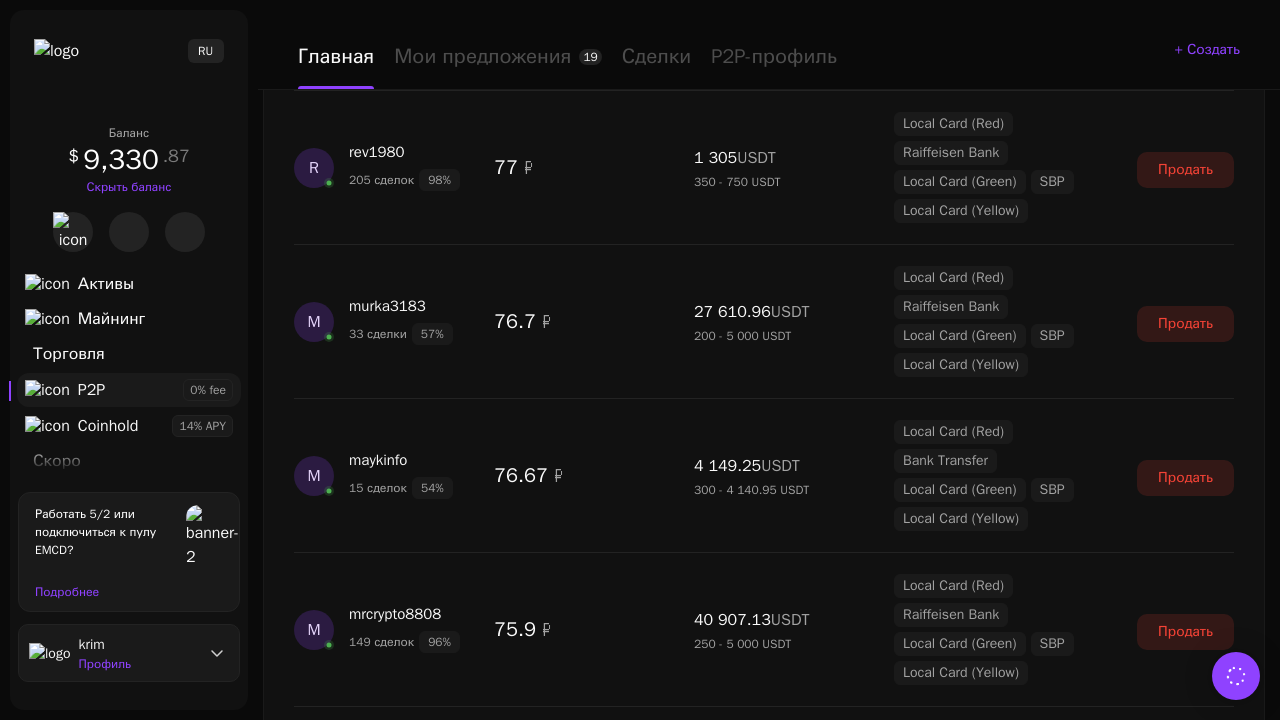 click on "Показать еще" at bounding box center [764, 2490] 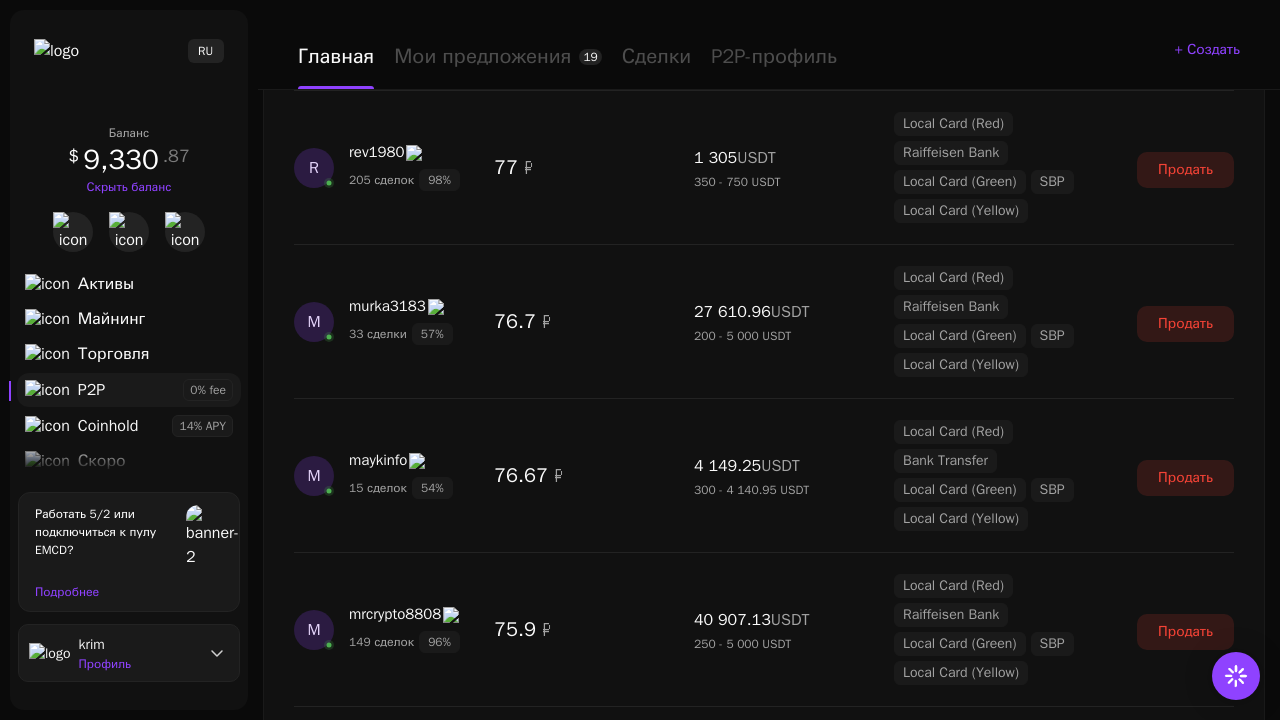 scroll, scrollTop: 3420, scrollLeft: 0, axis: vertical 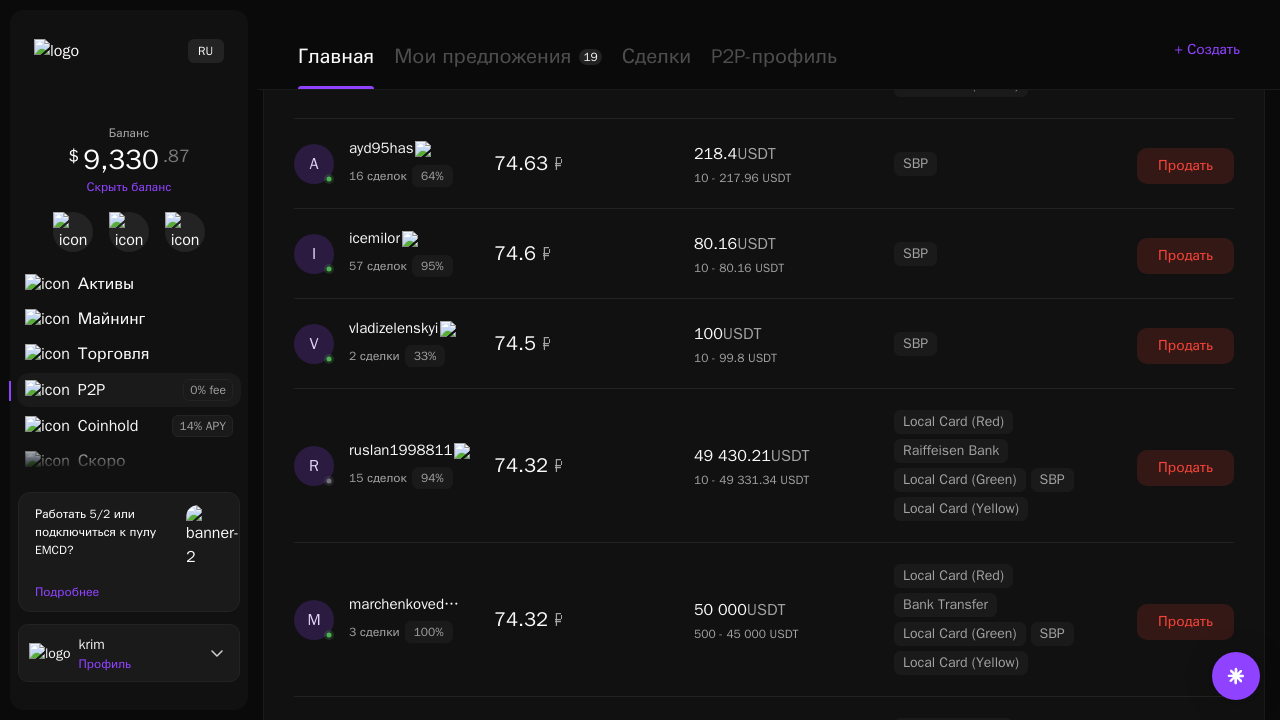 click on "Показать еще" at bounding box center [764, 2434] 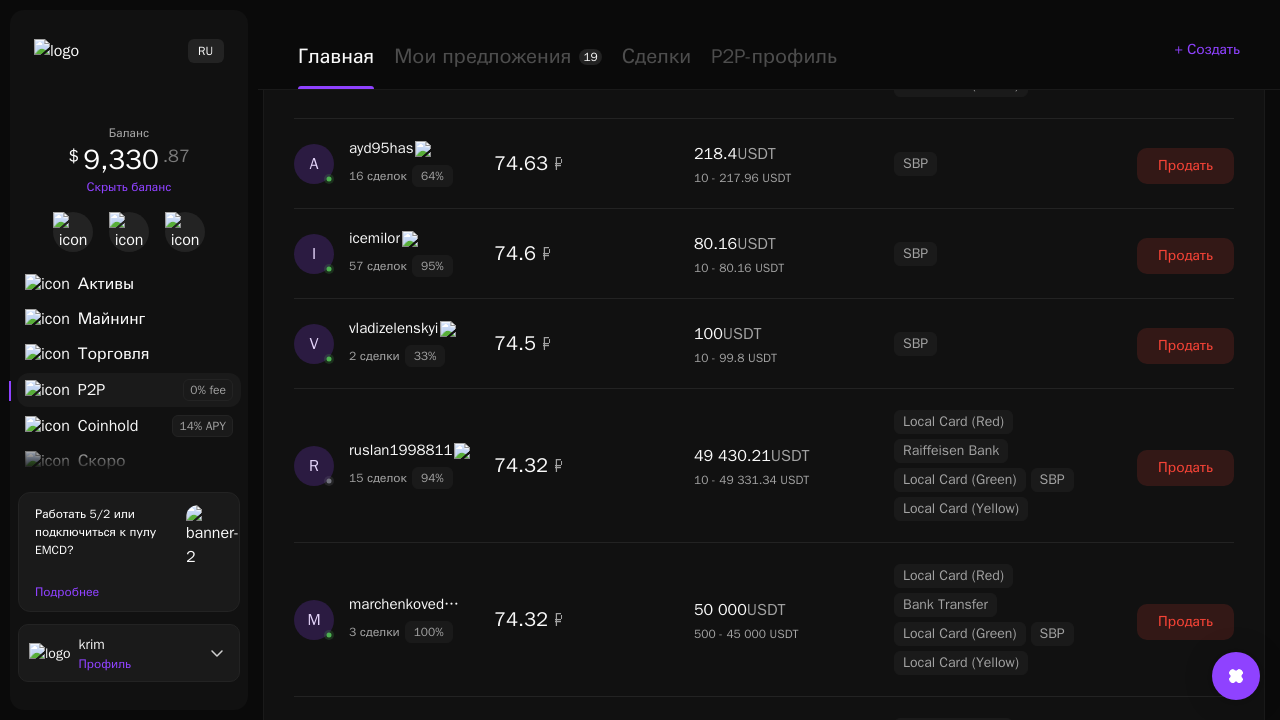 scroll, scrollTop: 5250, scrollLeft: 0, axis: vertical 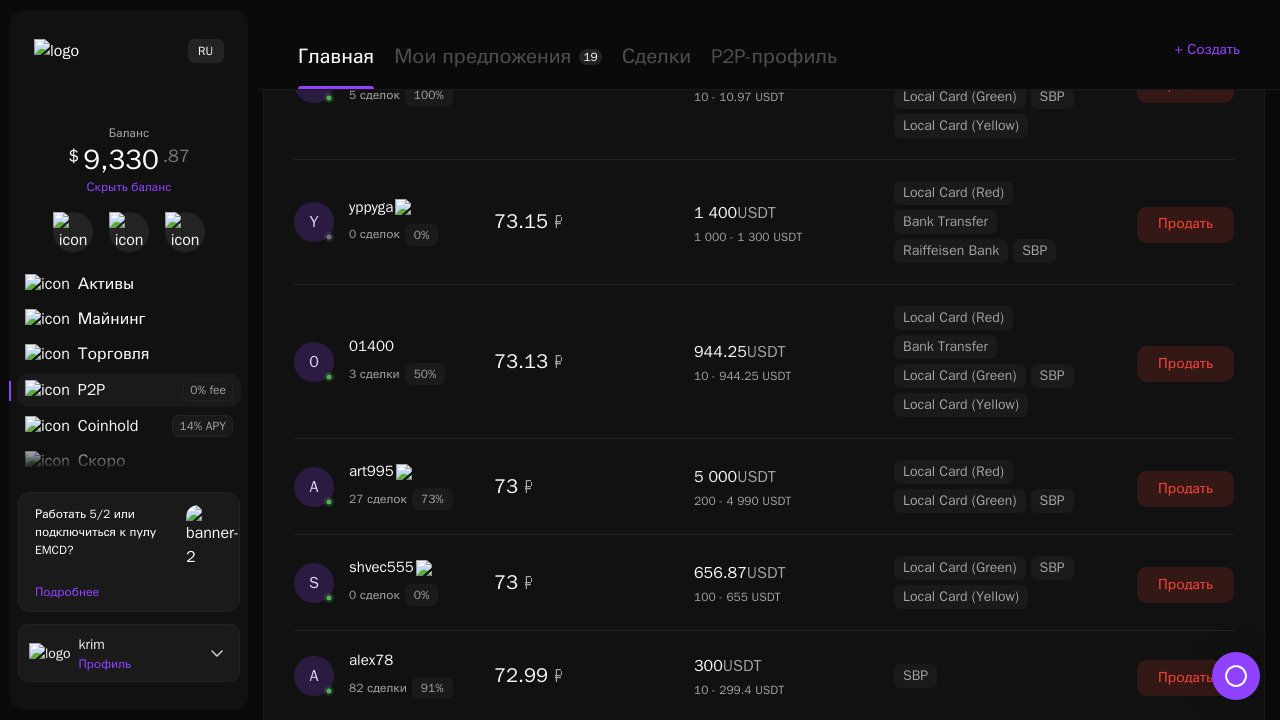 click on "Показать еще" at bounding box center (764, 2728) 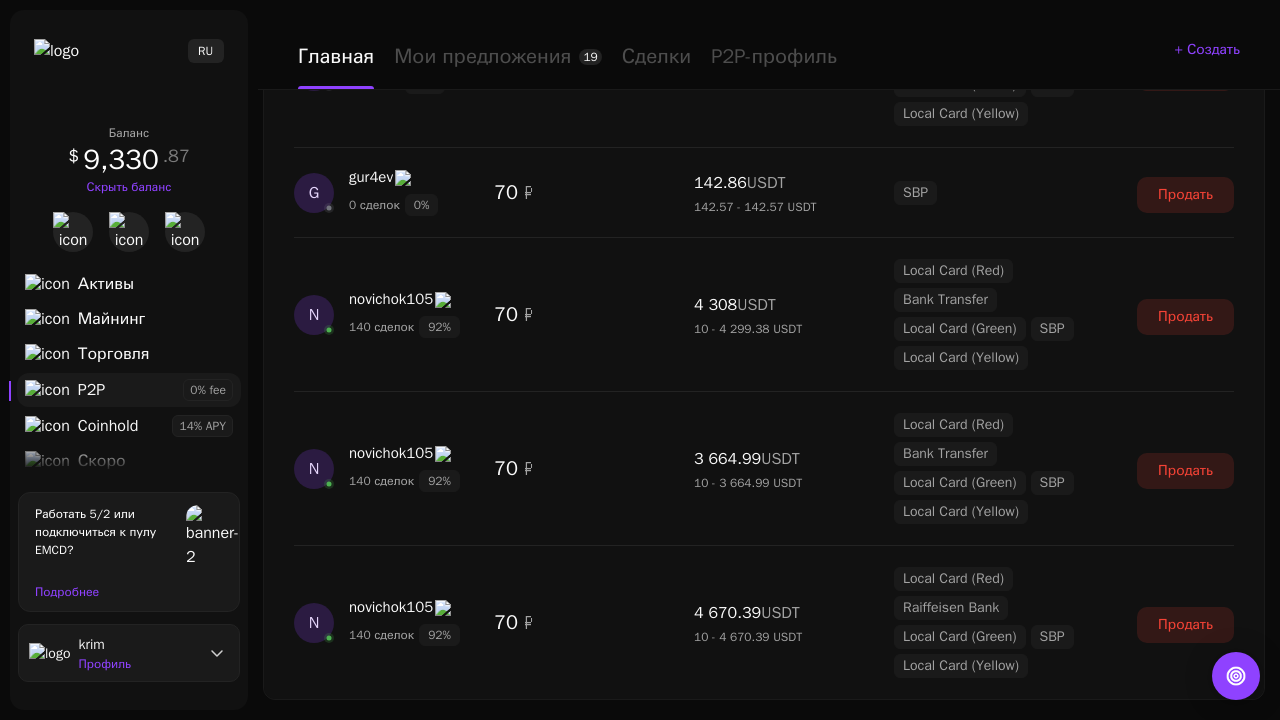scroll, scrollTop: 7376, scrollLeft: 0, axis: vertical 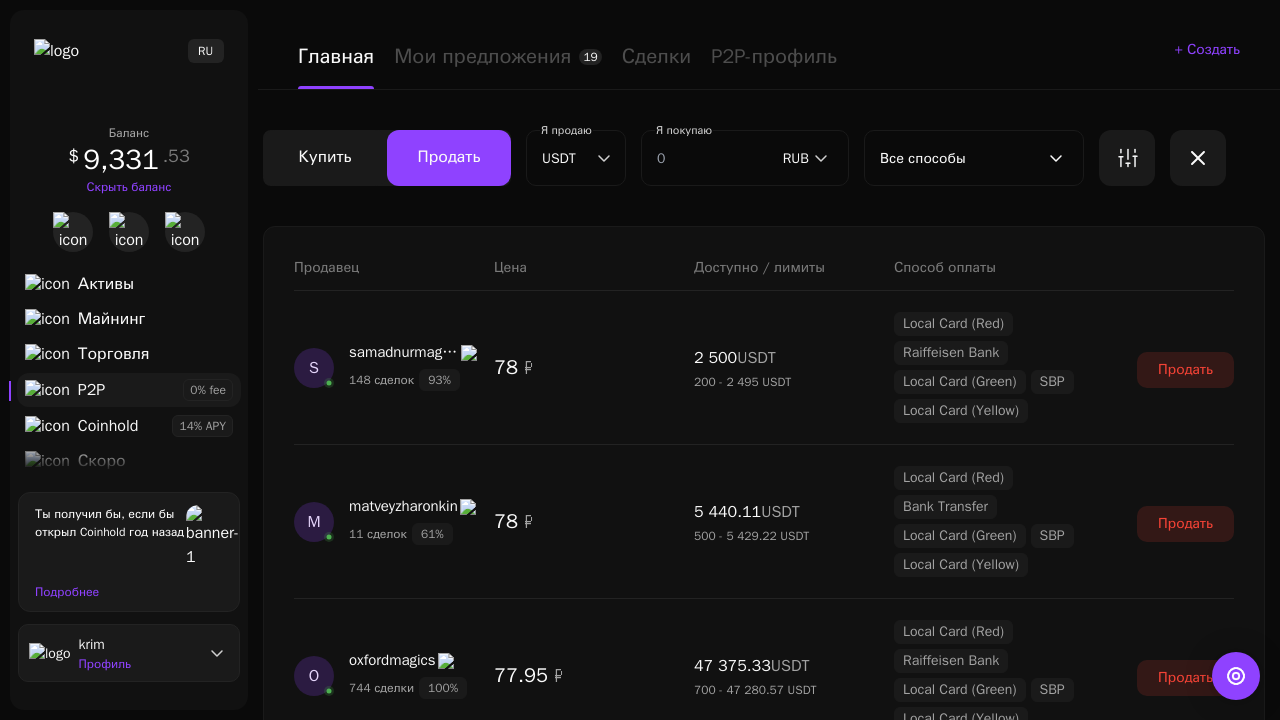 click on "Показать еще" at bounding box center [764, 2164] 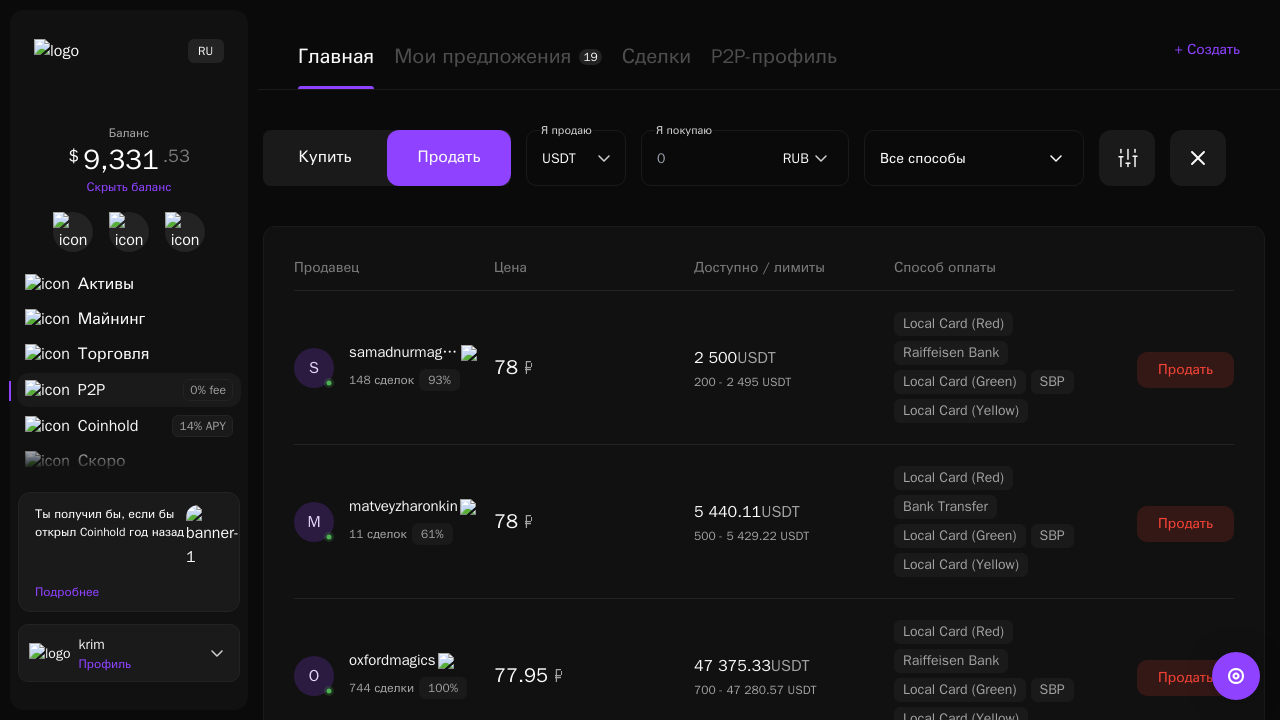 scroll, scrollTop: 1542, scrollLeft: 0, axis: vertical 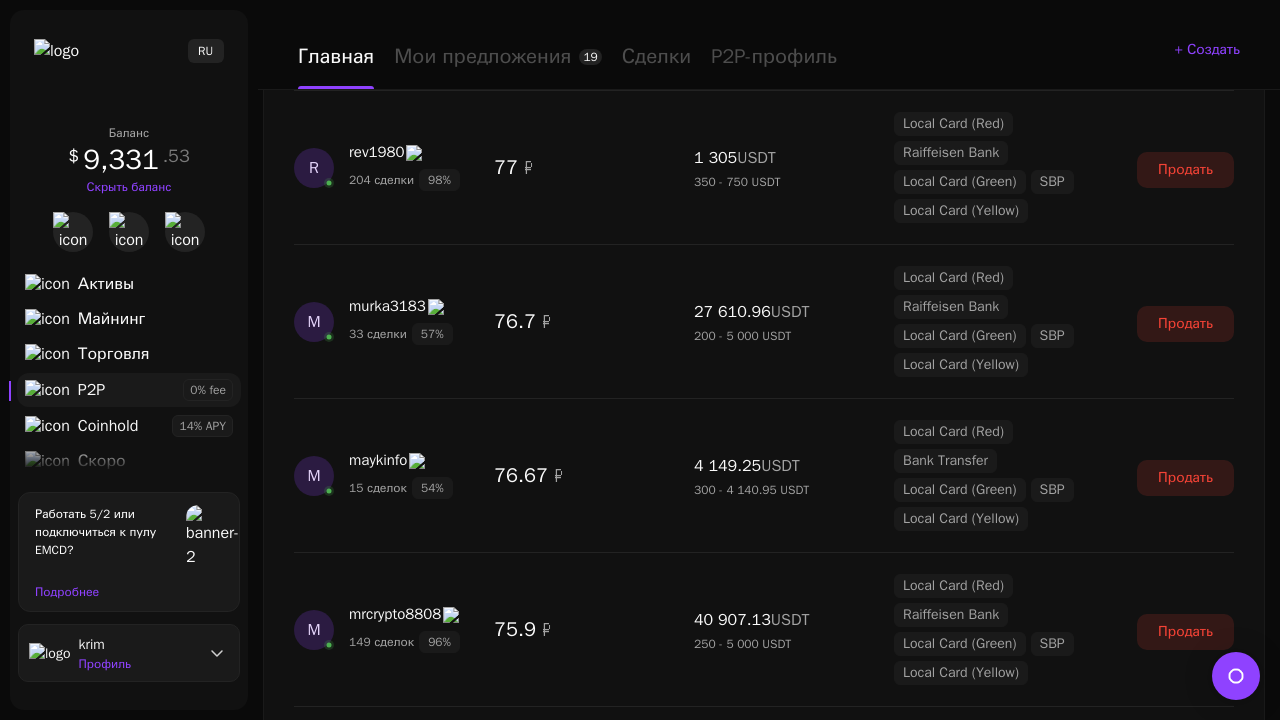 click on "Показать еще" at bounding box center (764, 2490) 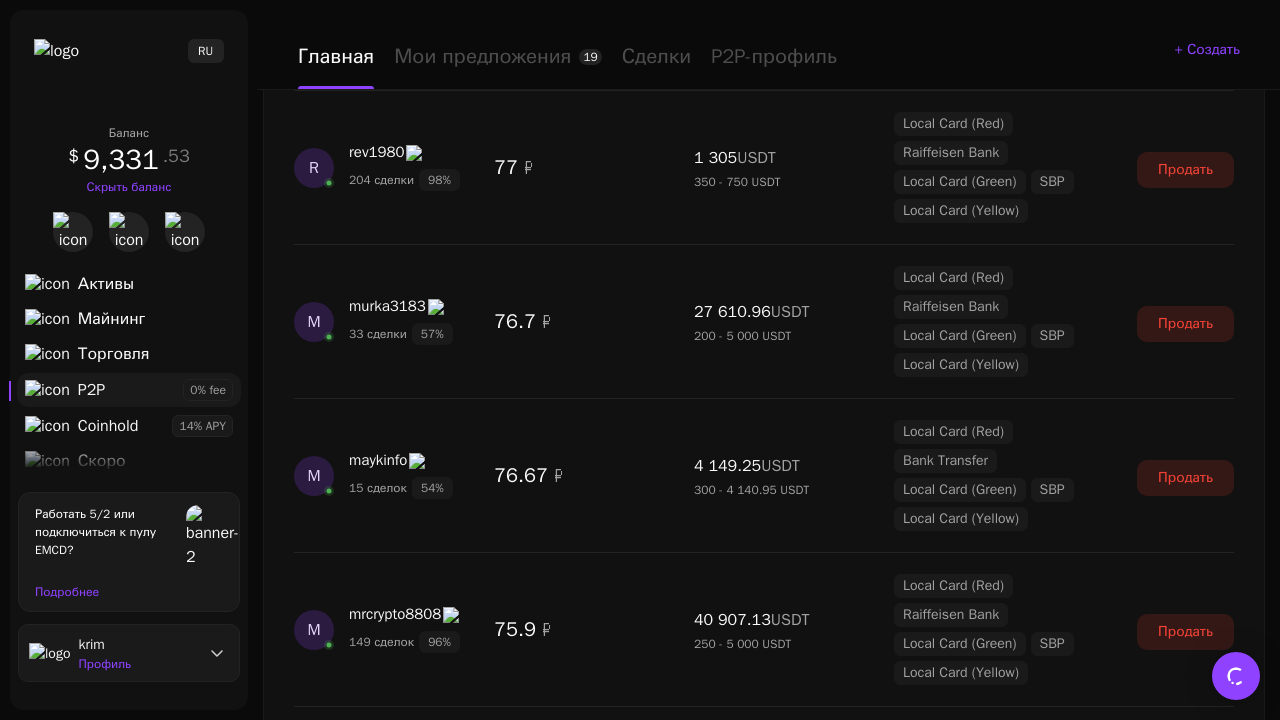 scroll, scrollTop: 3420, scrollLeft: 0, axis: vertical 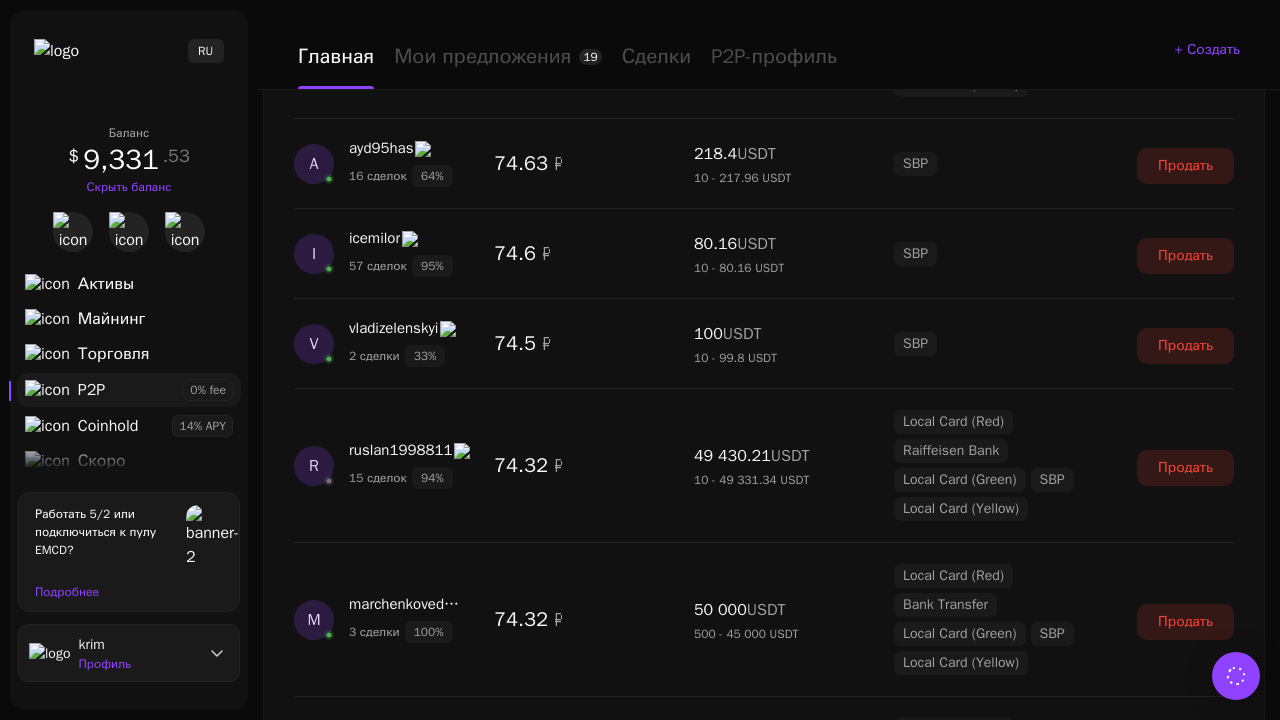 click on "Показать еще" at bounding box center (764, 2434) 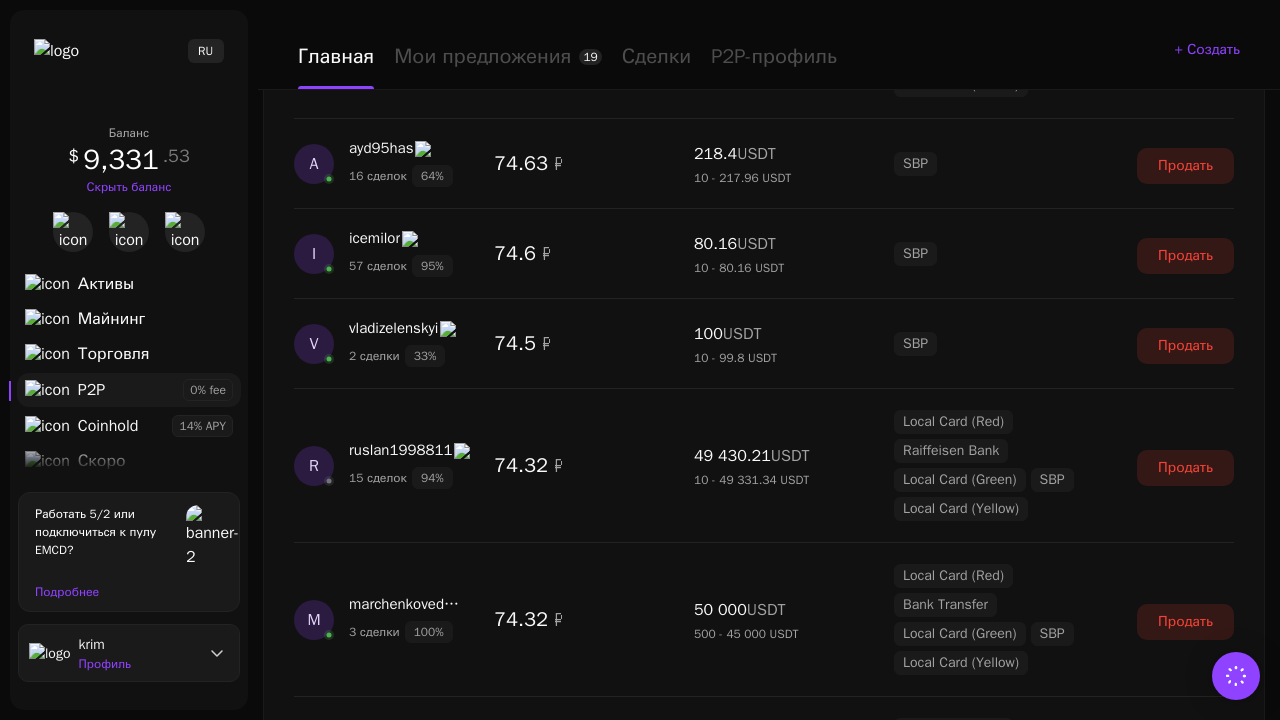 scroll, scrollTop: 5250, scrollLeft: 0, axis: vertical 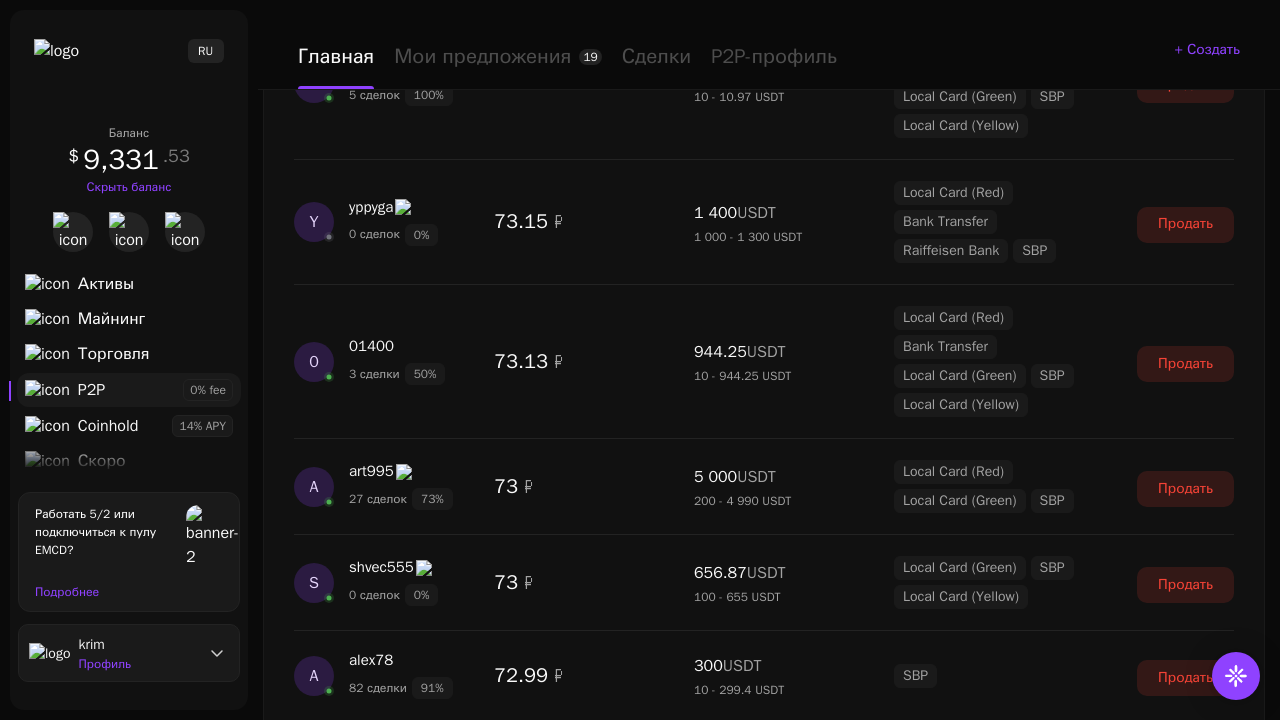 click on "Показать еще" at bounding box center (764, 2728) 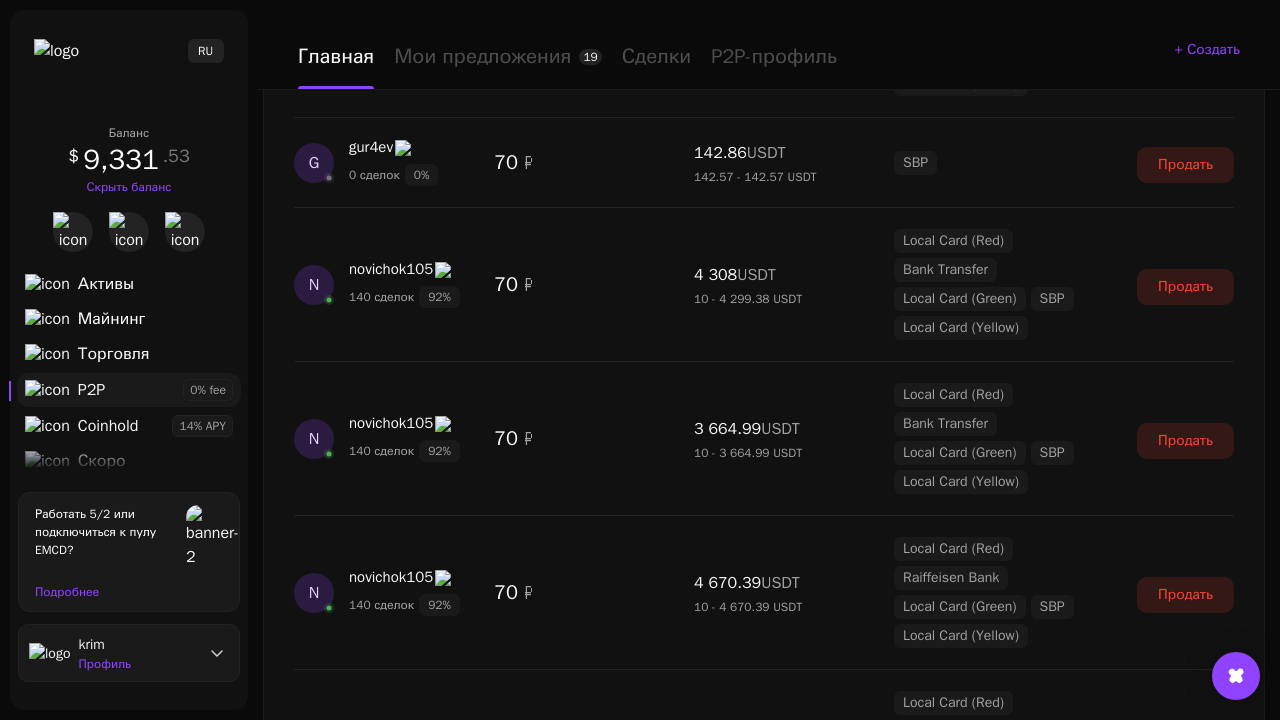 scroll, scrollTop: 7376, scrollLeft: 0, axis: vertical 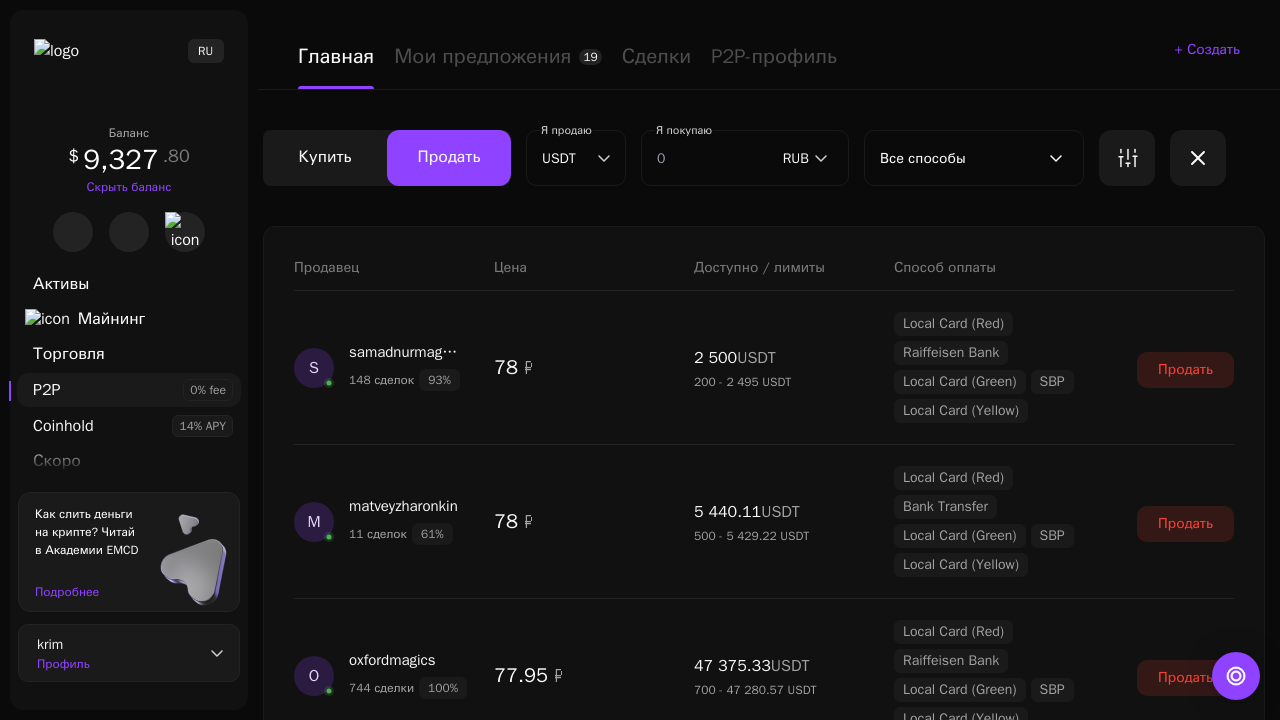 click on "Показать еще" at bounding box center (764, 2164) 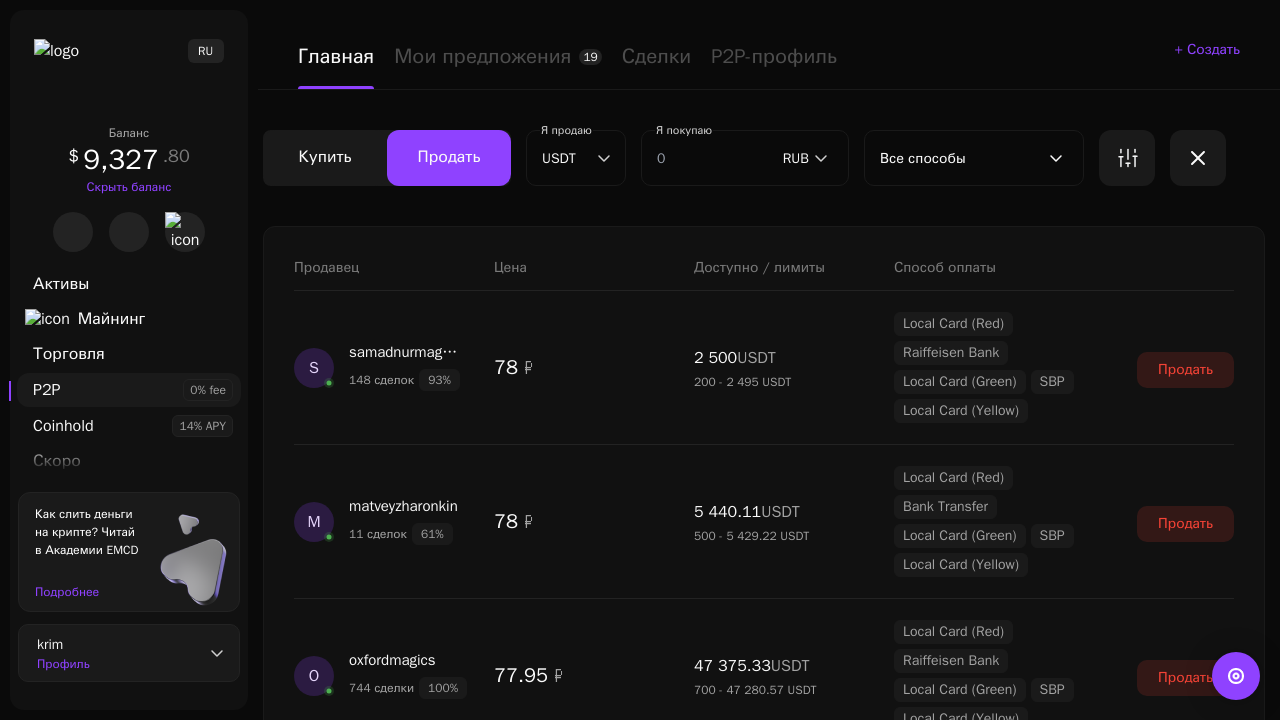 scroll, scrollTop: 1542, scrollLeft: 0, axis: vertical 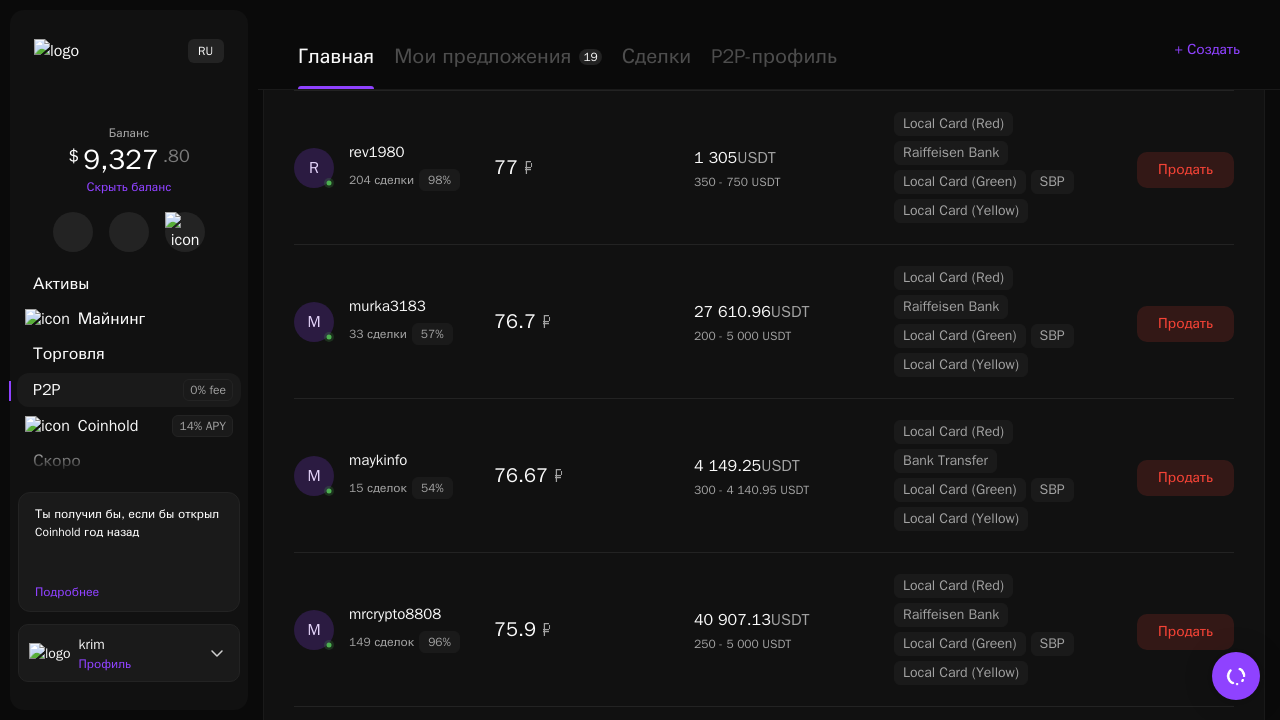 click on "Показать еще" at bounding box center [764, 2490] 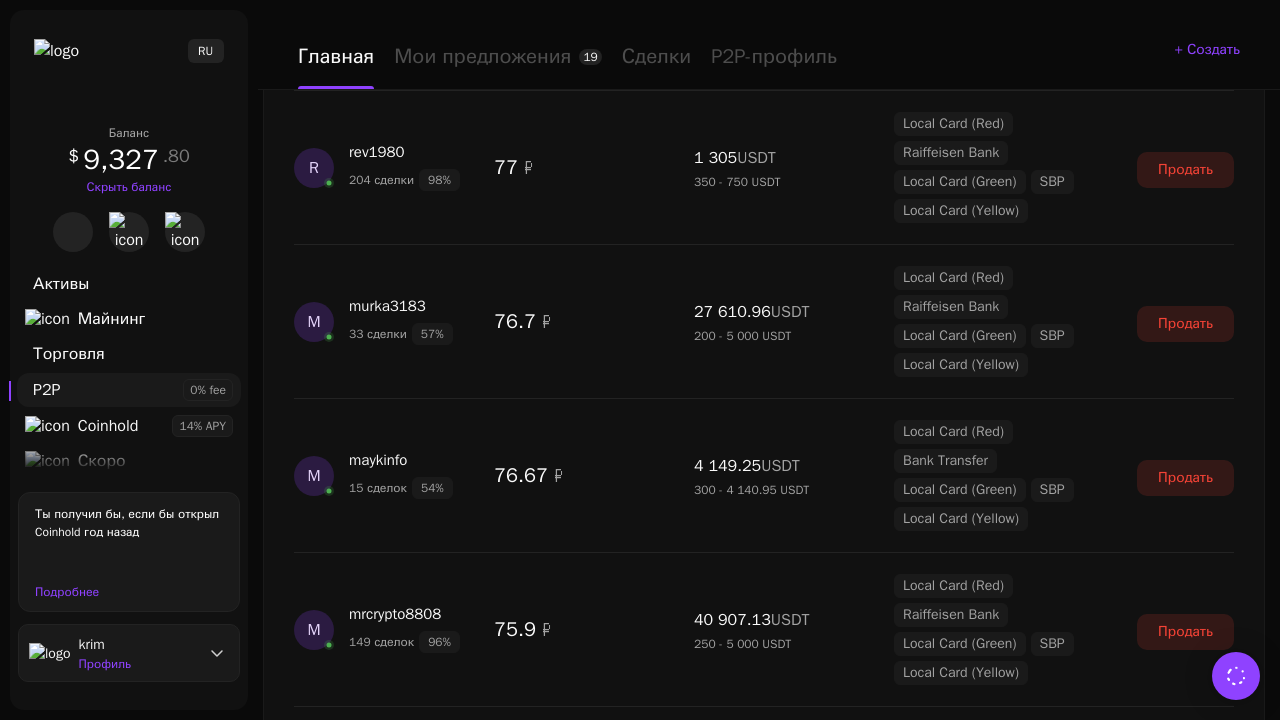 scroll, scrollTop: 3420, scrollLeft: 0, axis: vertical 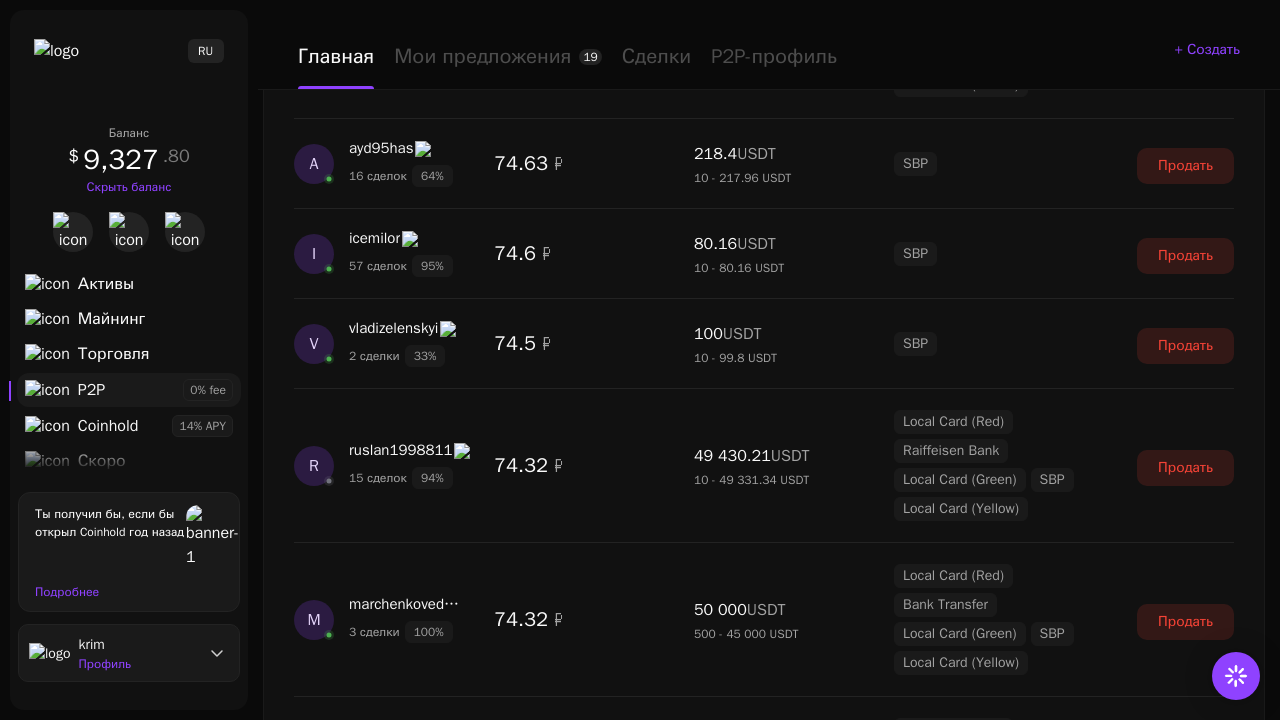 click on "Показать еще" at bounding box center (764, 2434) 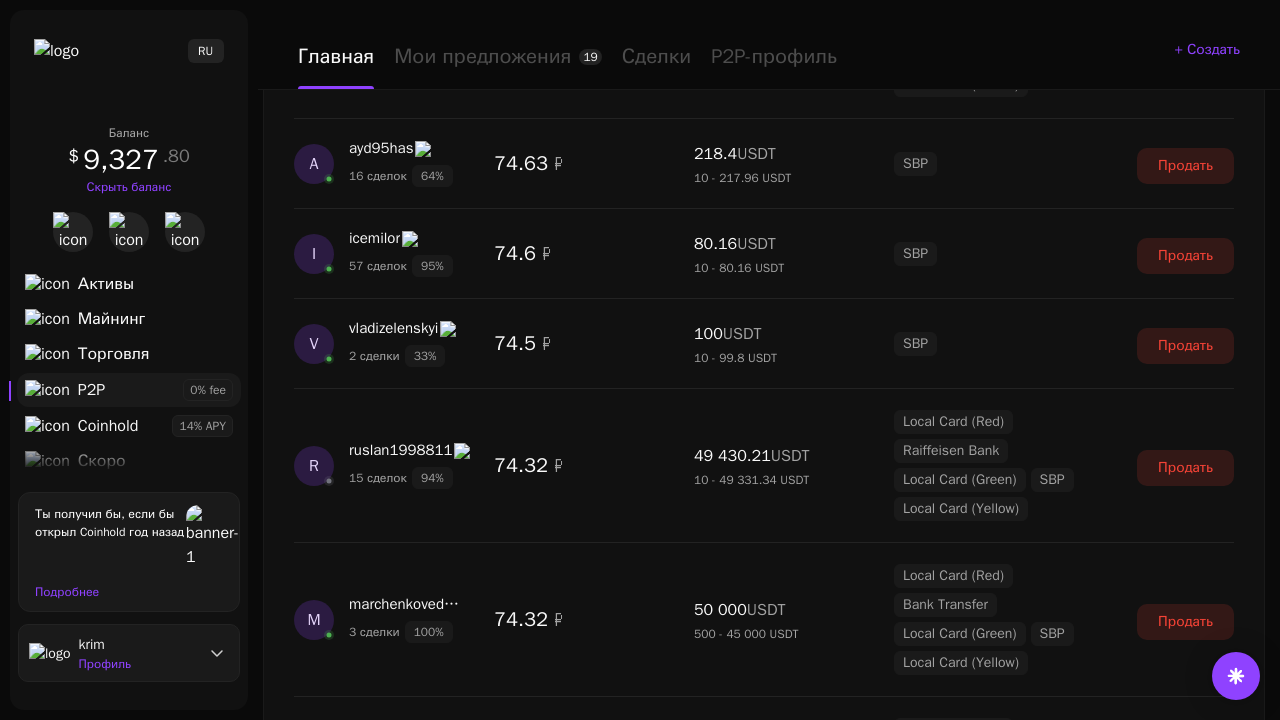 scroll, scrollTop: 5250, scrollLeft: 0, axis: vertical 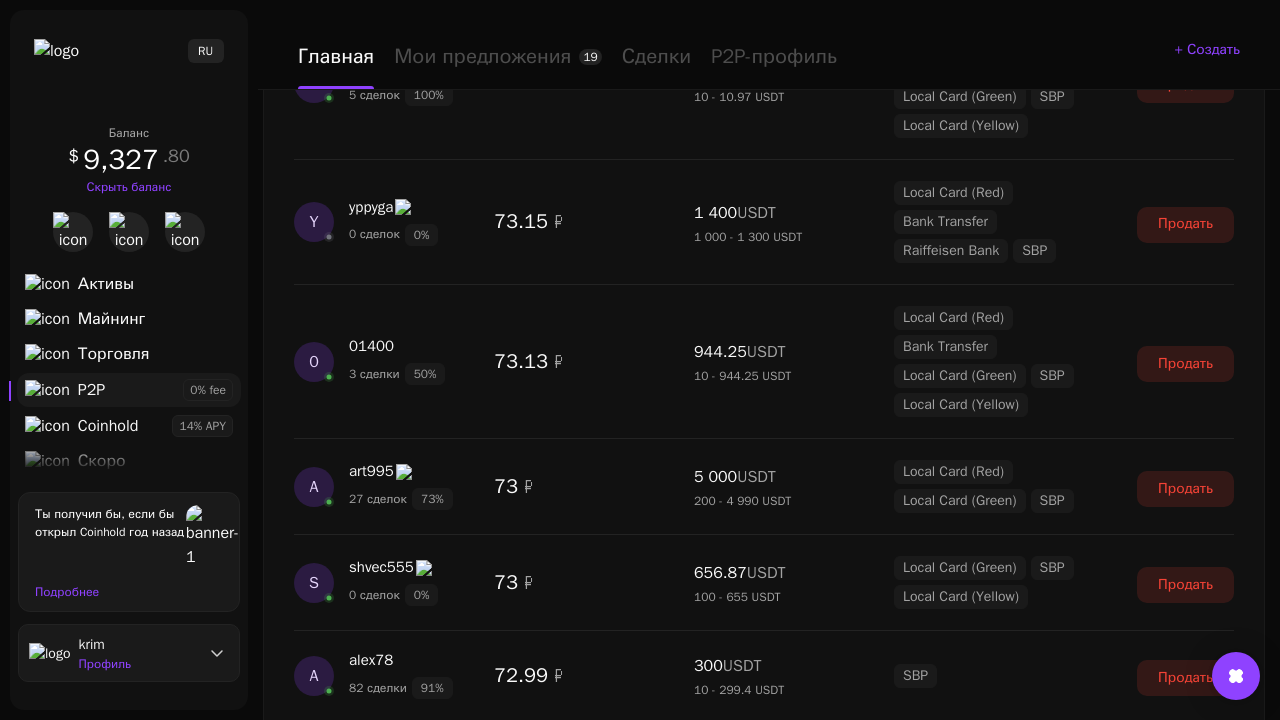 click on "Показать еще" at bounding box center (764, 2728) 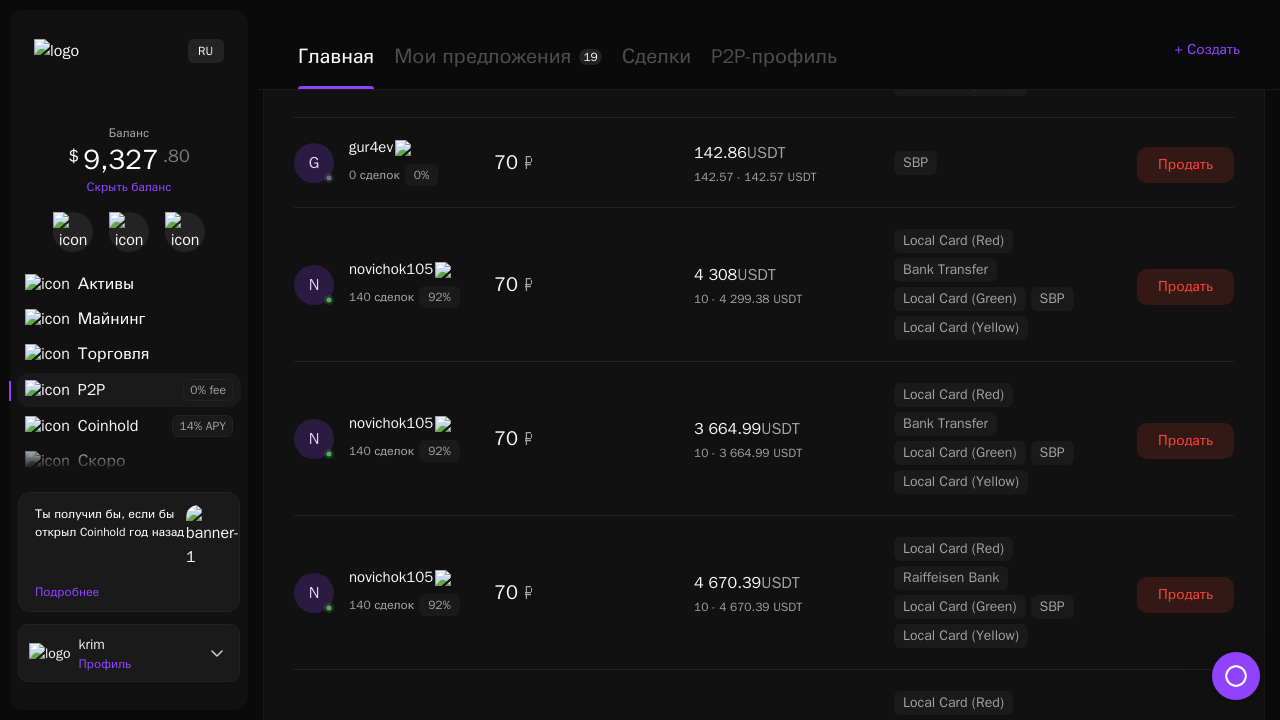 scroll, scrollTop: 7376, scrollLeft: 0, axis: vertical 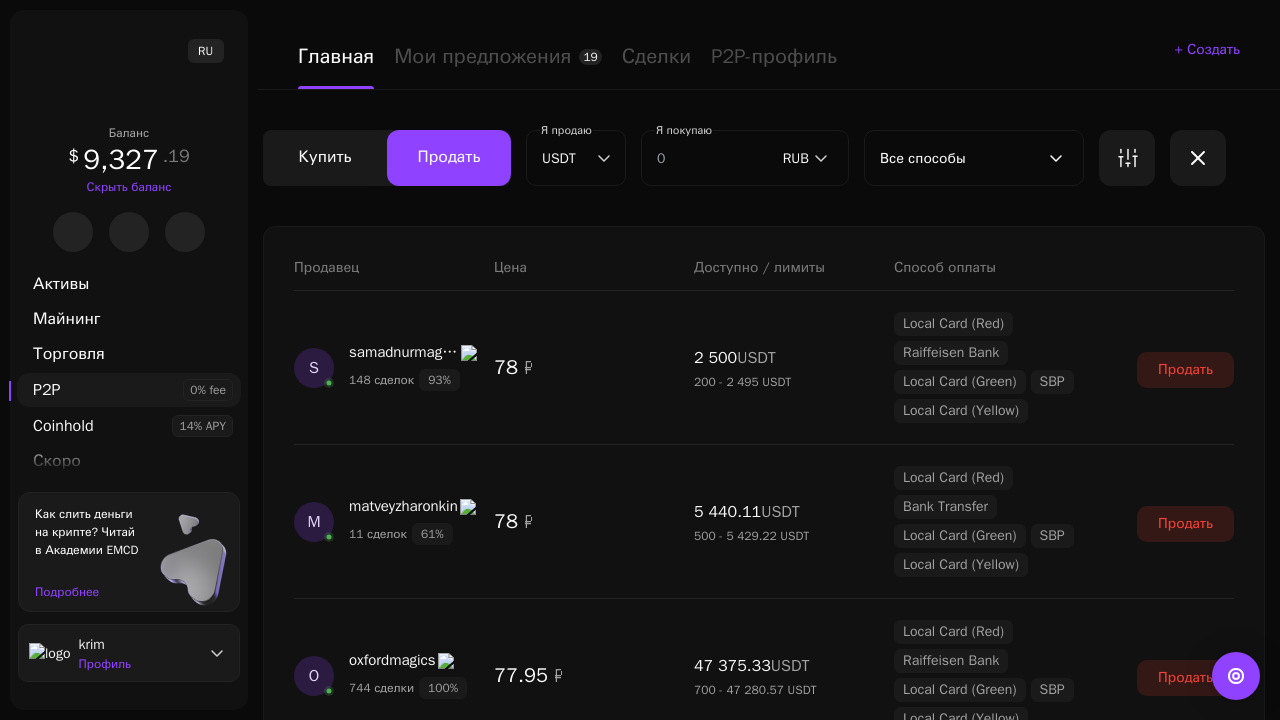 click on "Показать еще" at bounding box center [764, 2164] 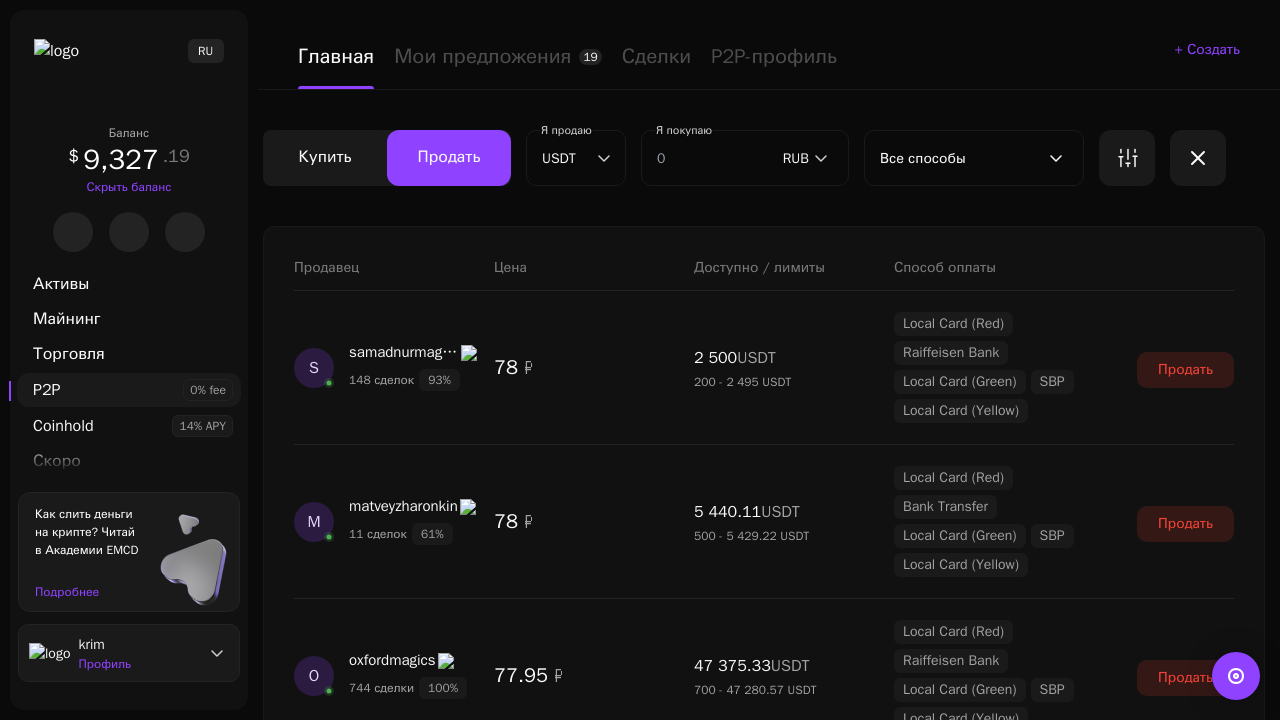 scroll, scrollTop: 1542, scrollLeft: 0, axis: vertical 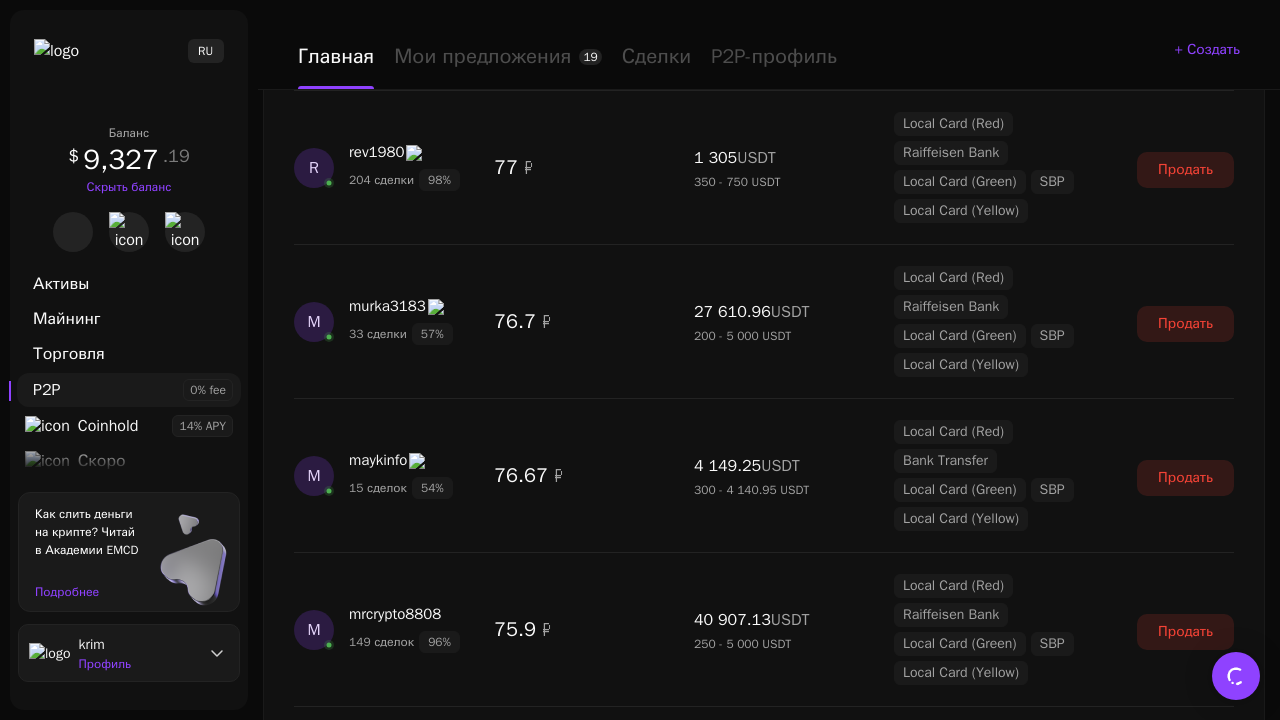 click on "Показать еще" at bounding box center (764, 2490) 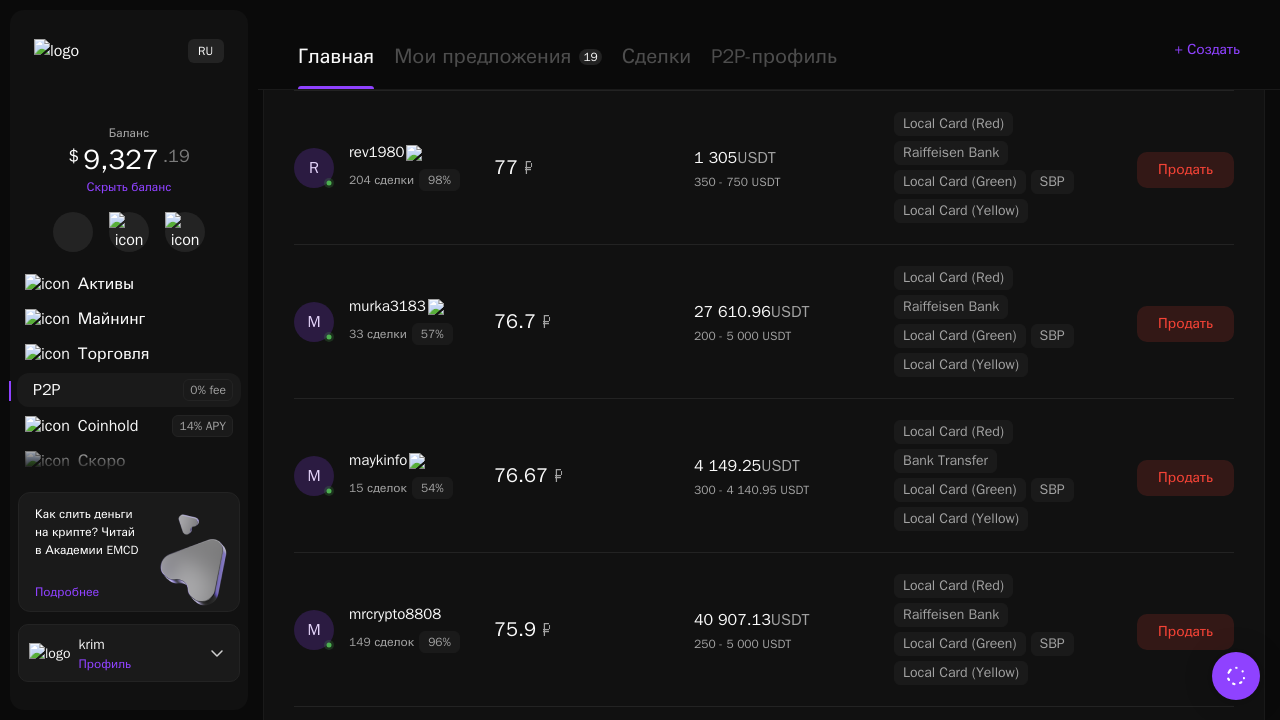 scroll, scrollTop: 3420, scrollLeft: 0, axis: vertical 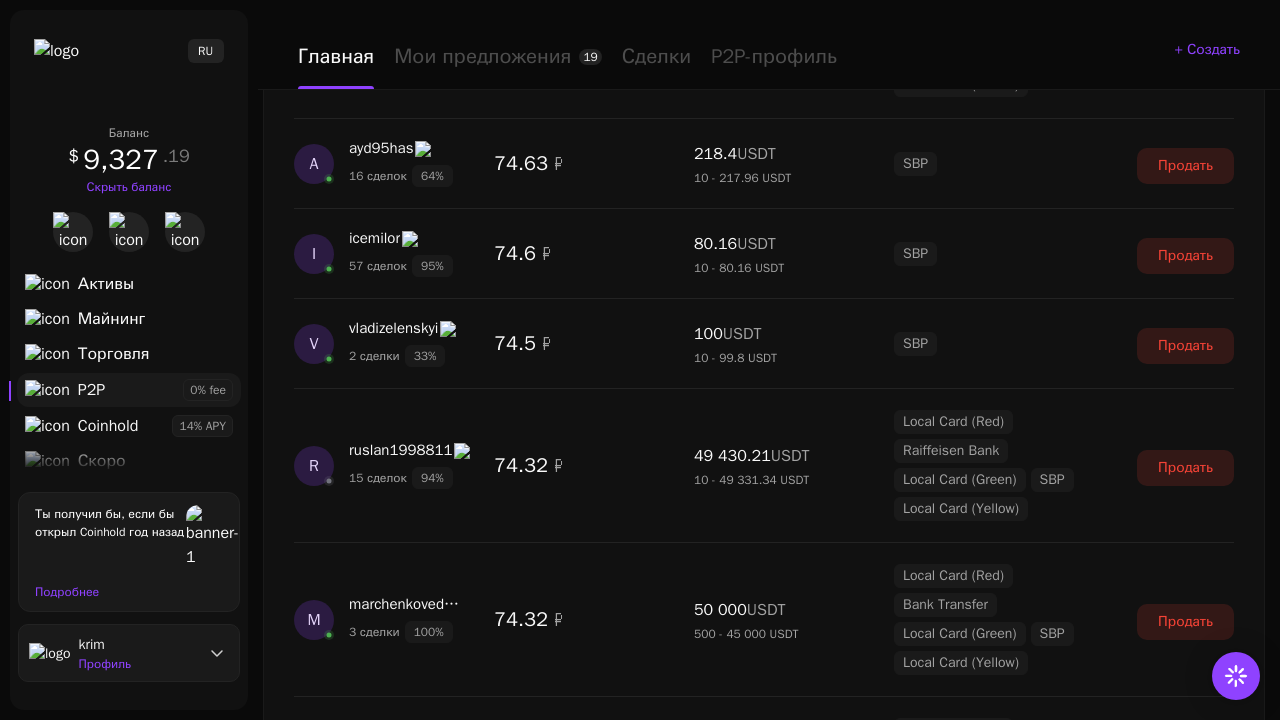 click on "Показать еще" at bounding box center [764, 2434] 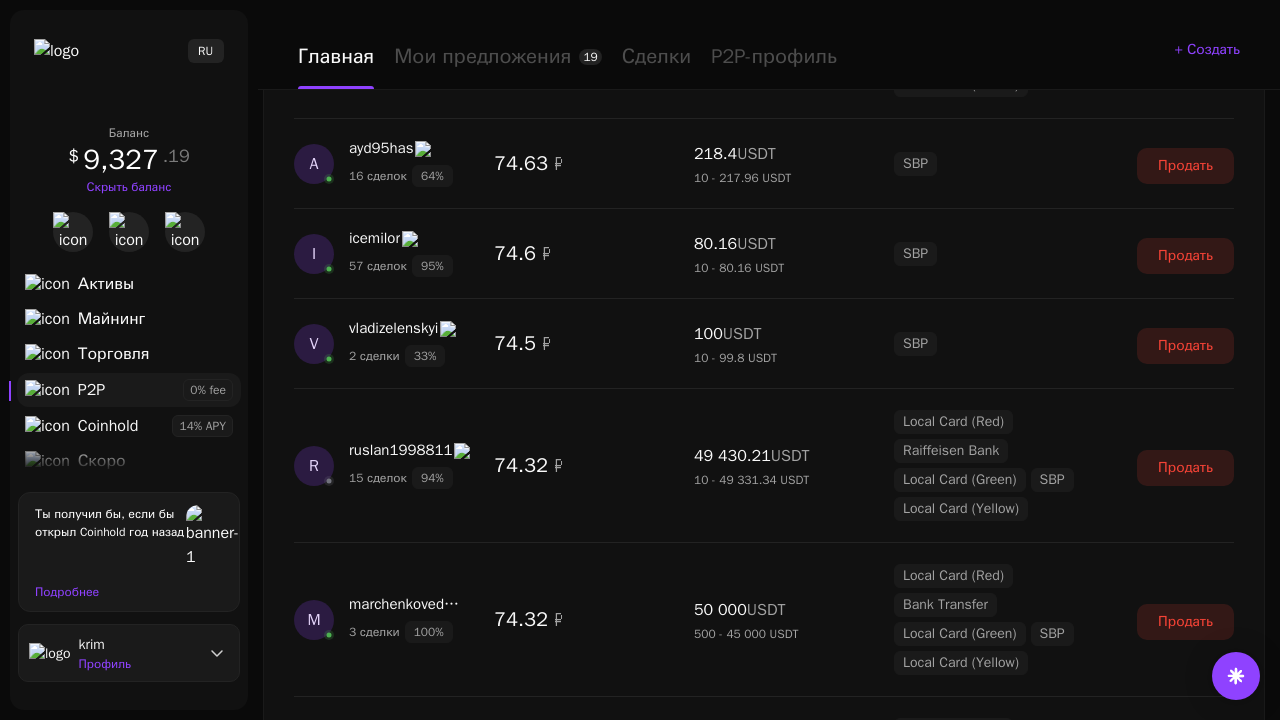 scroll, scrollTop: 5250, scrollLeft: 0, axis: vertical 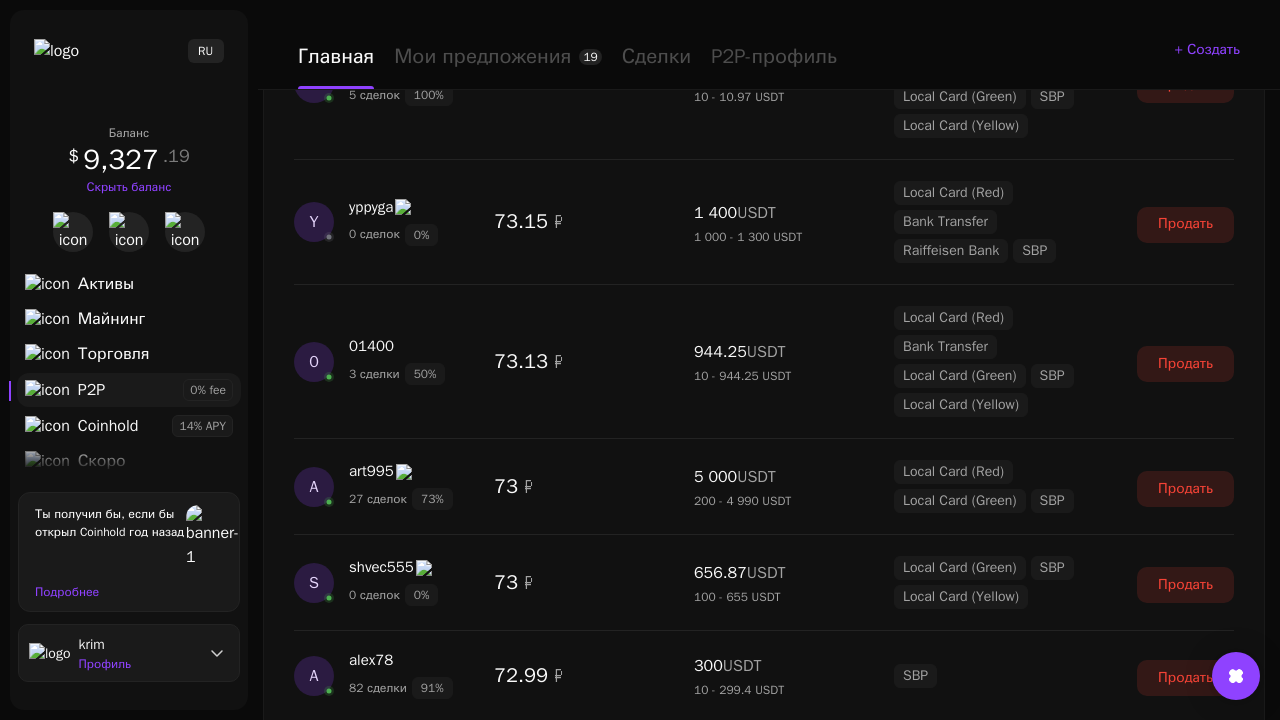 click on "Показать еще" at bounding box center (764, 2728) 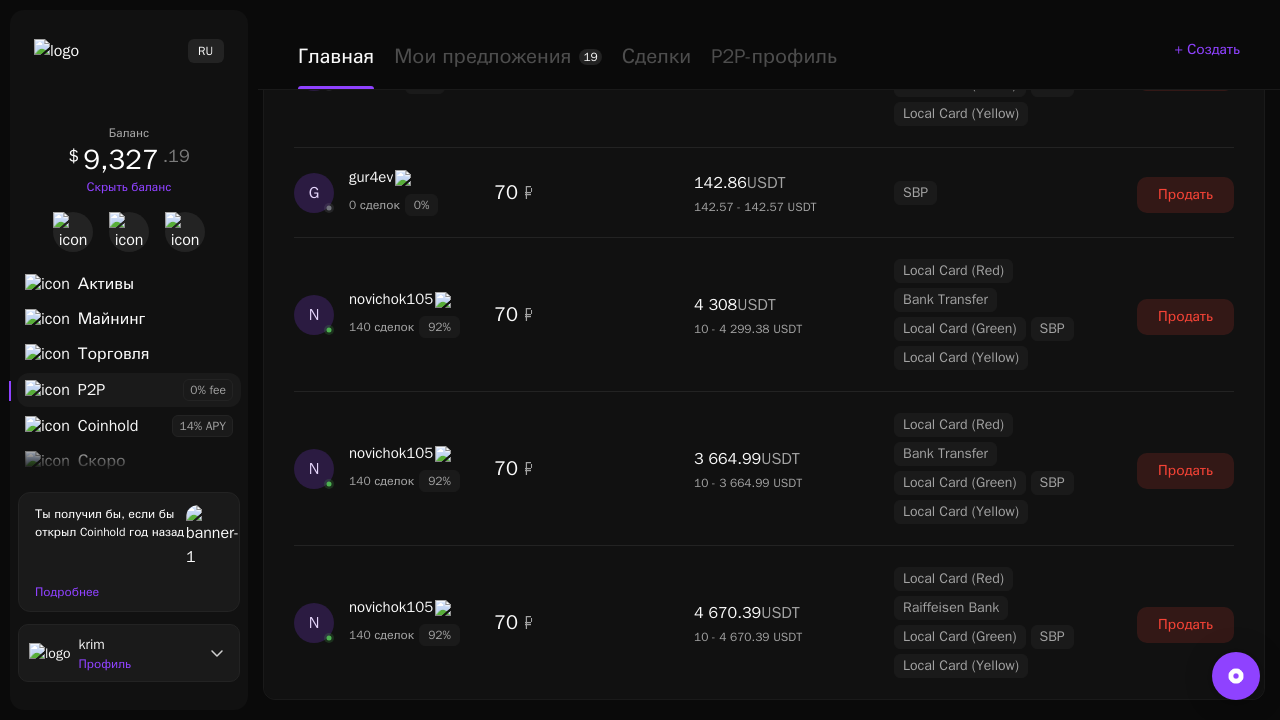 scroll, scrollTop: 7376, scrollLeft: 0, axis: vertical 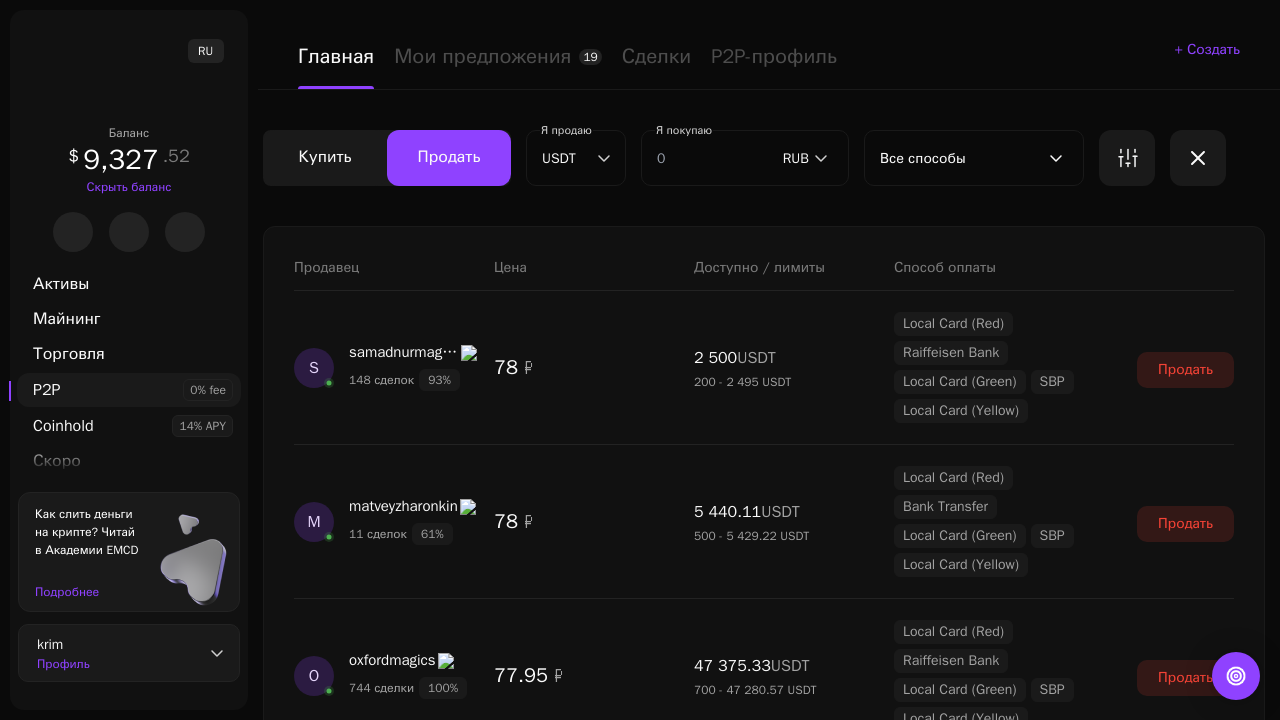 click on "Показать еще" at bounding box center (764, 2164) 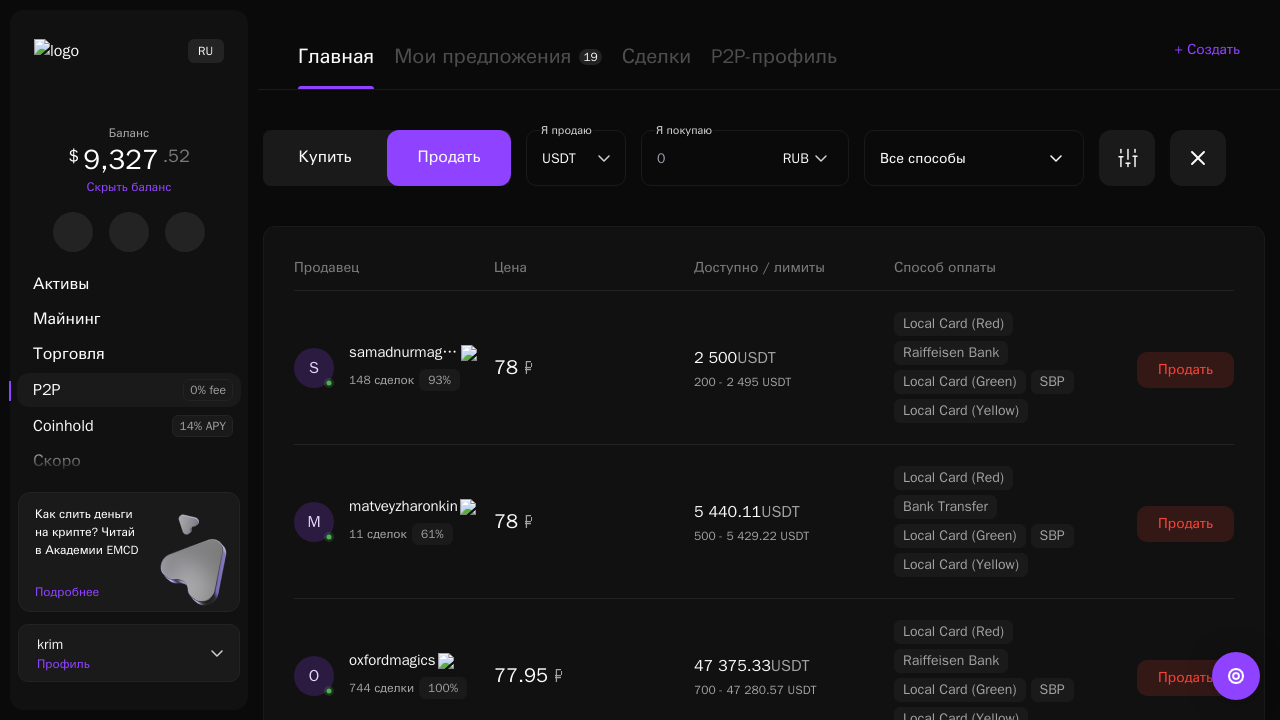 scroll, scrollTop: 1542, scrollLeft: 0, axis: vertical 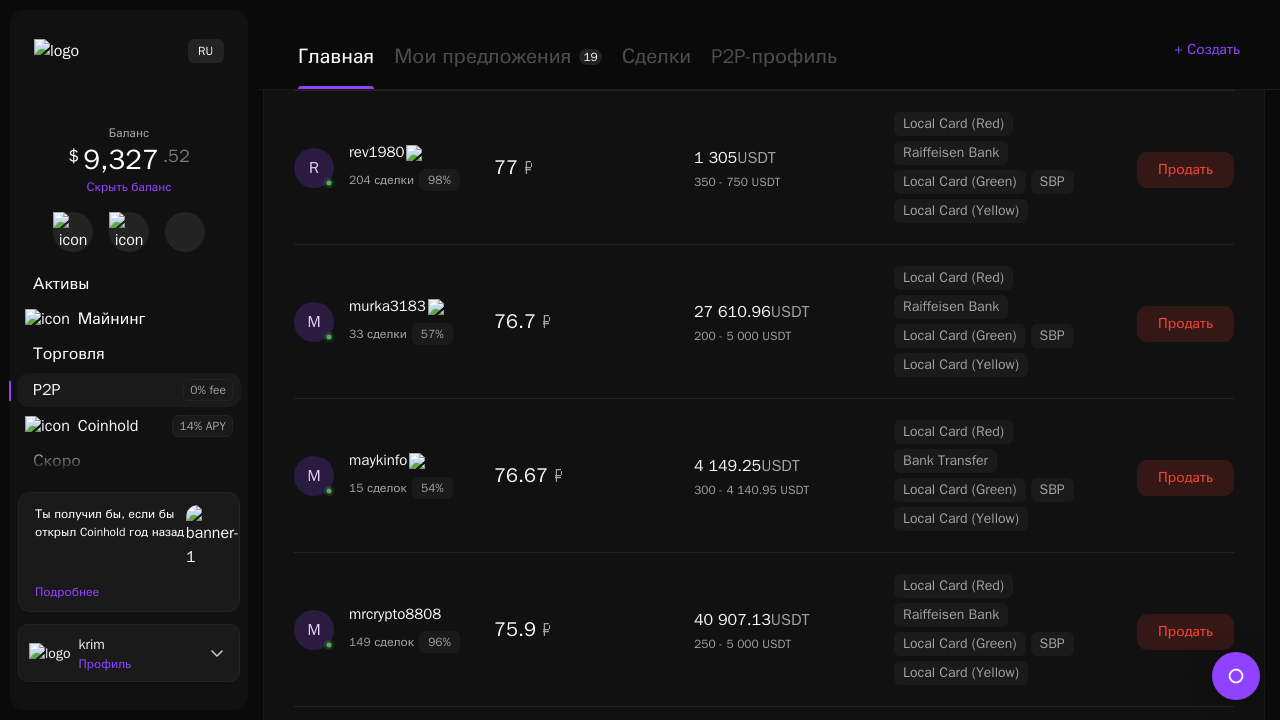 click on "Показать еще" at bounding box center (764, 2490) 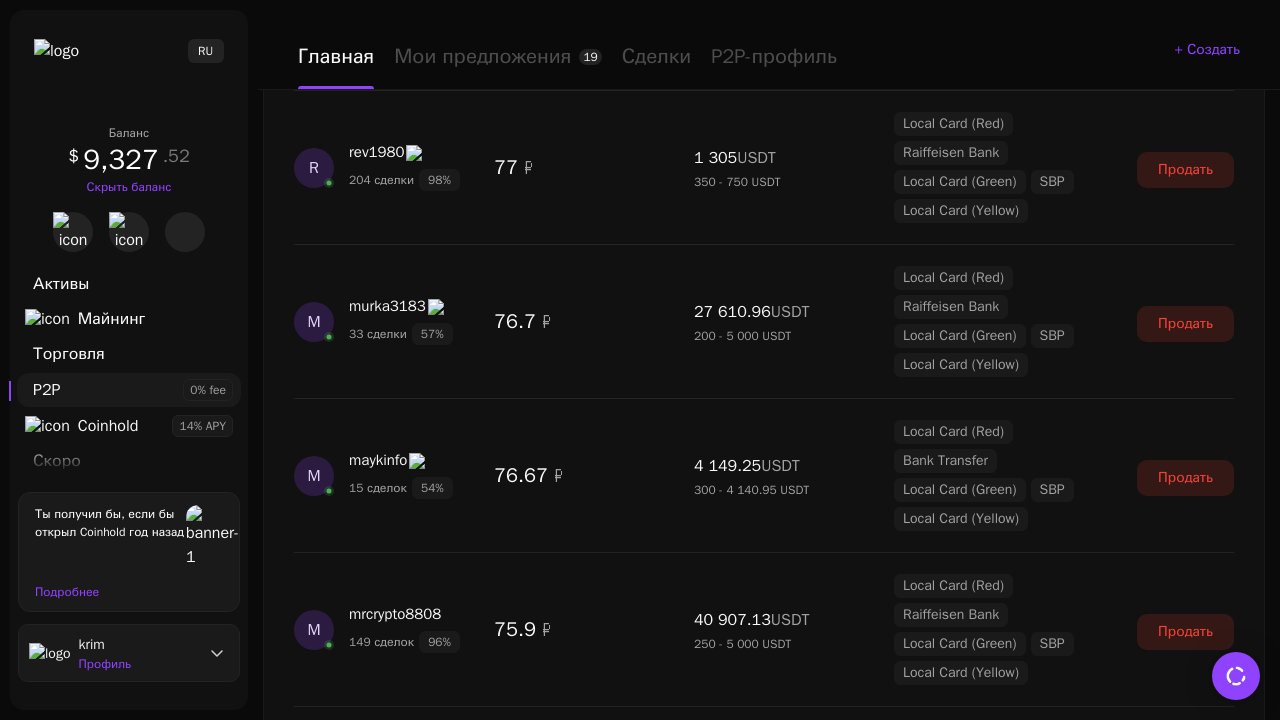 scroll, scrollTop: 3420, scrollLeft: 0, axis: vertical 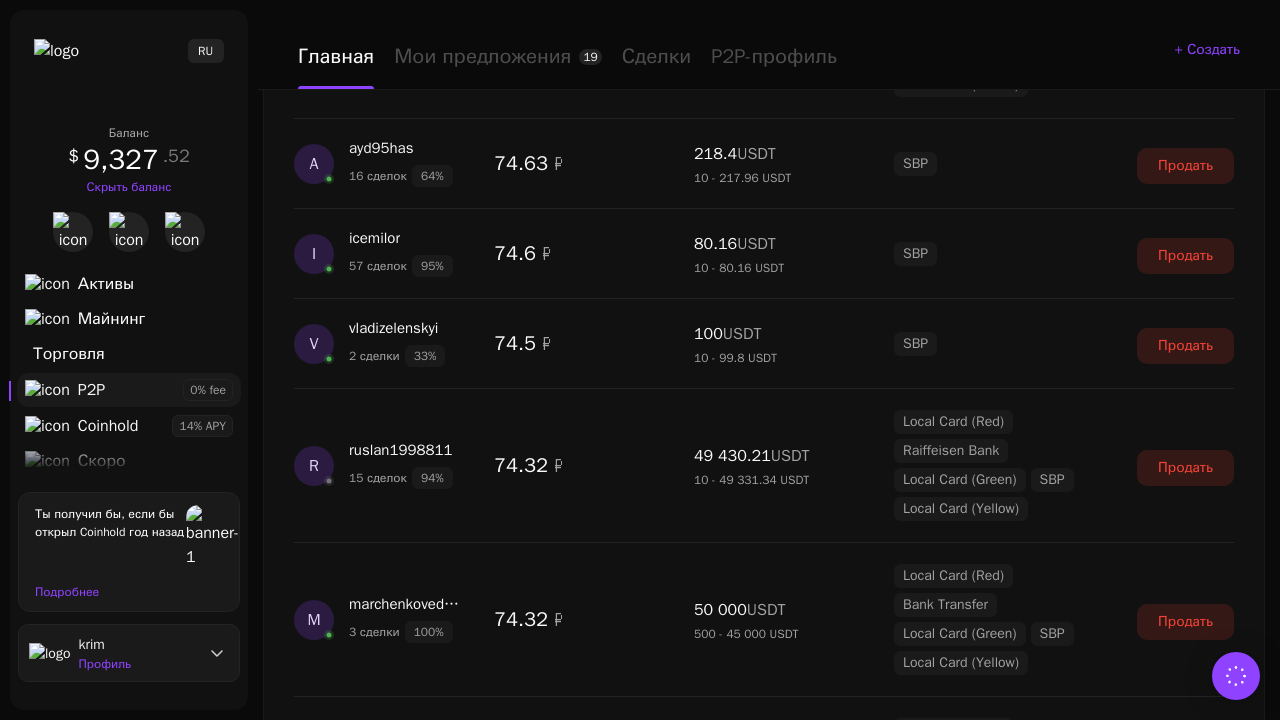 click on "Показать еще" at bounding box center (764, 2434) 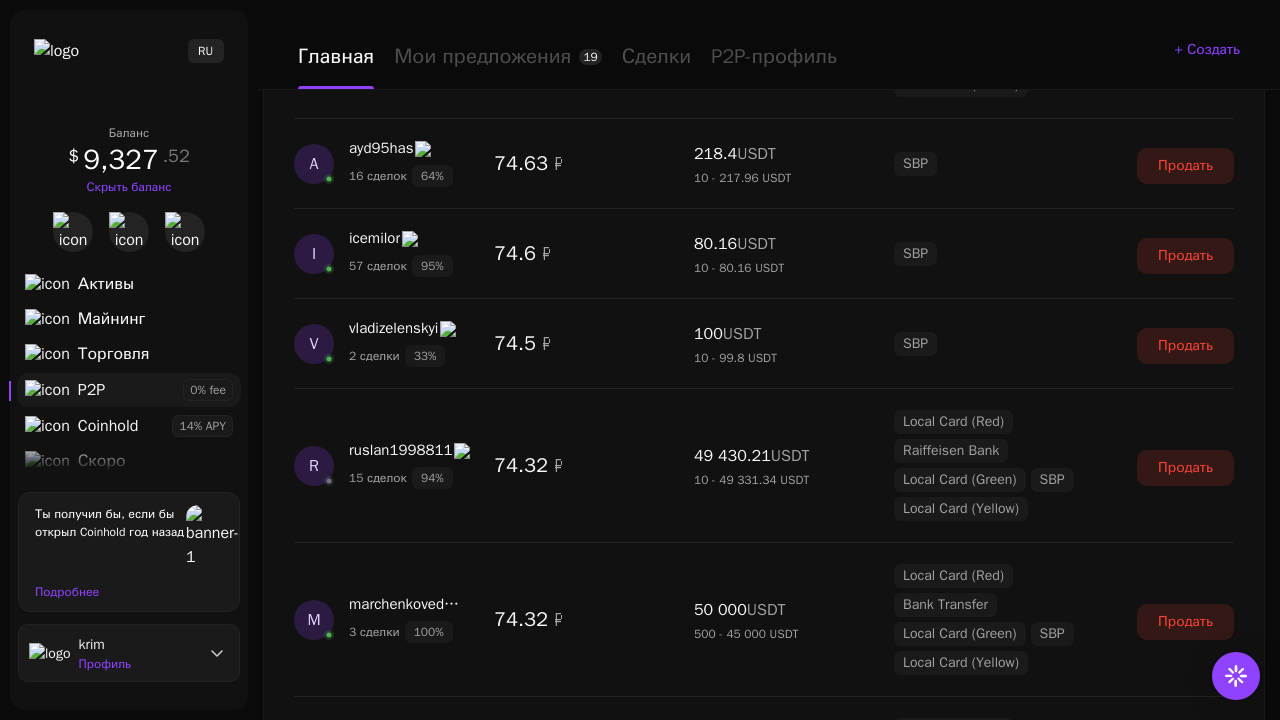 scroll, scrollTop: 5250, scrollLeft: 0, axis: vertical 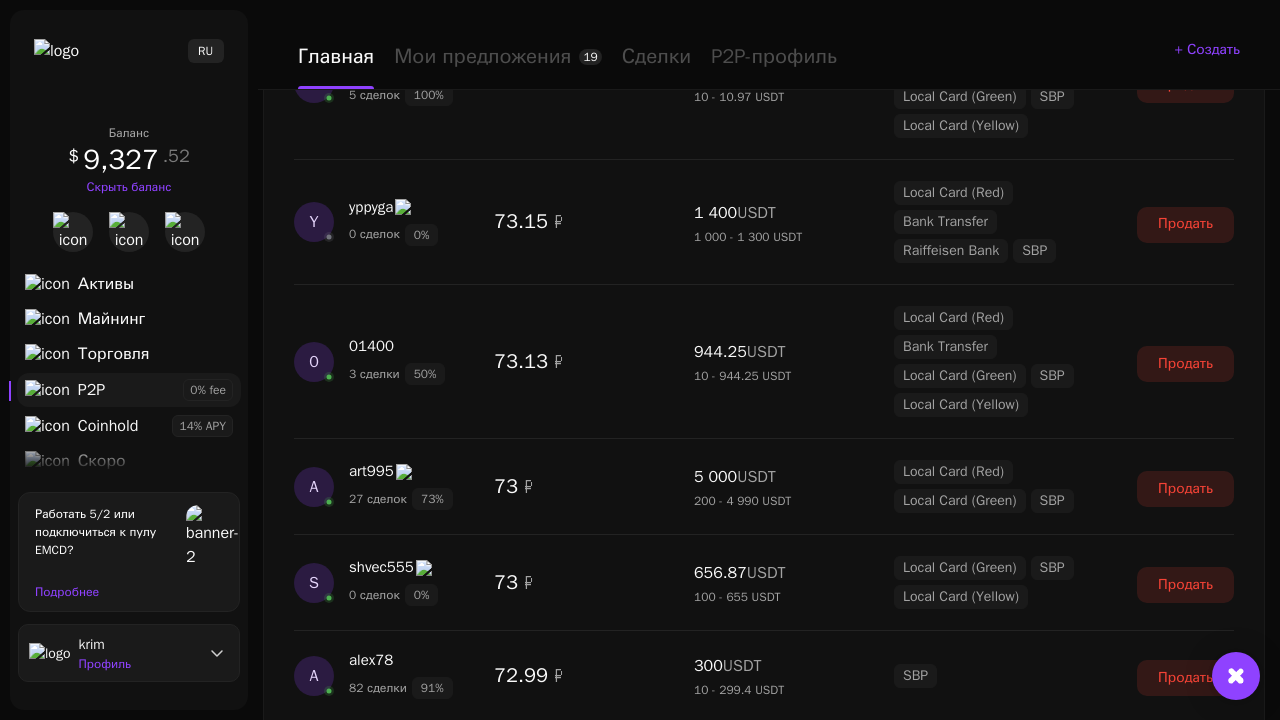 click on "Показать еще" at bounding box center [764, 2728] 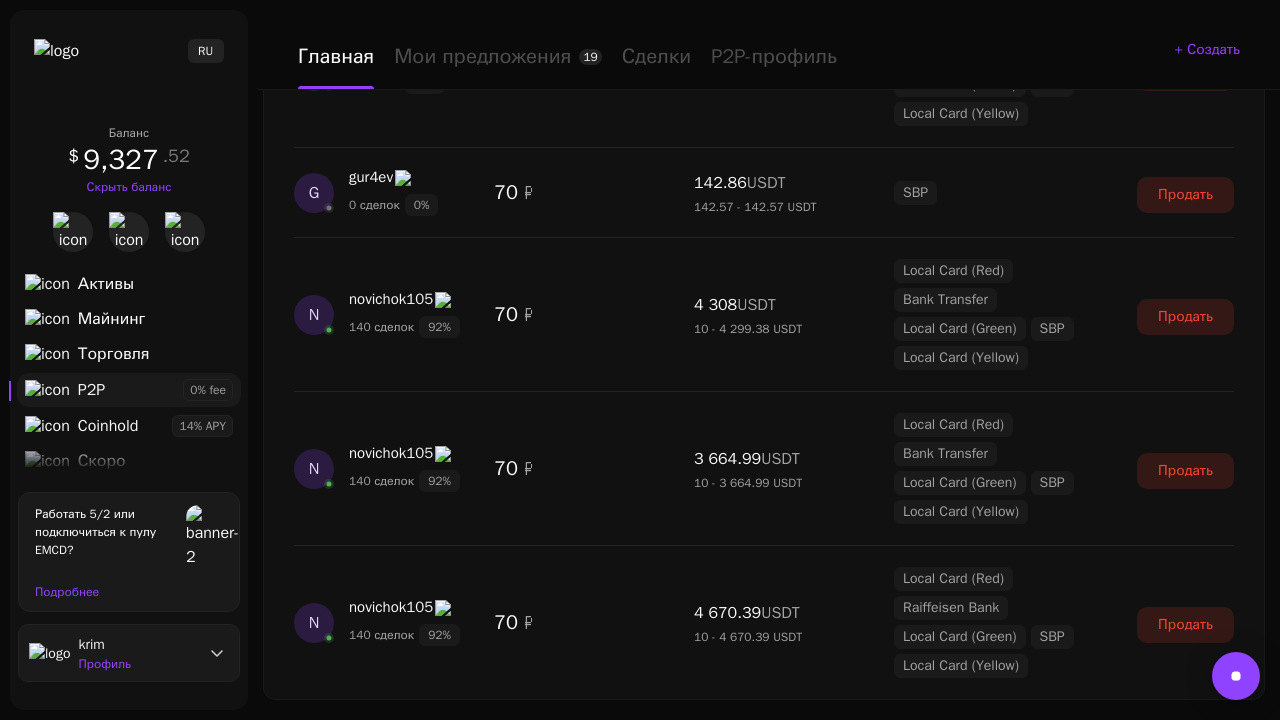 scroll, scrollTop: 7376, scrollLeft: 0, axis: vertical 